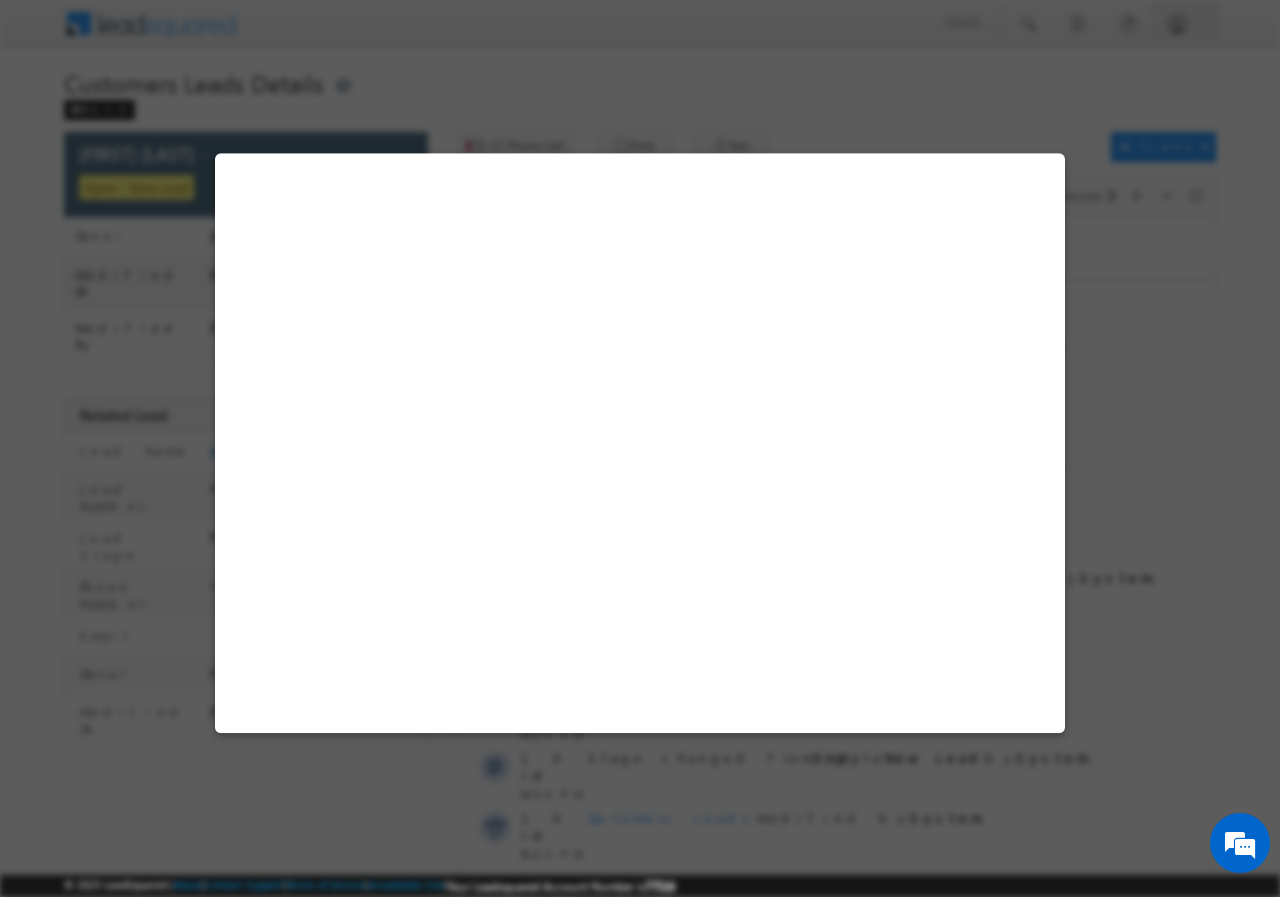 scroll, scrollTop: 0, scrollLeft: 0, axis: both 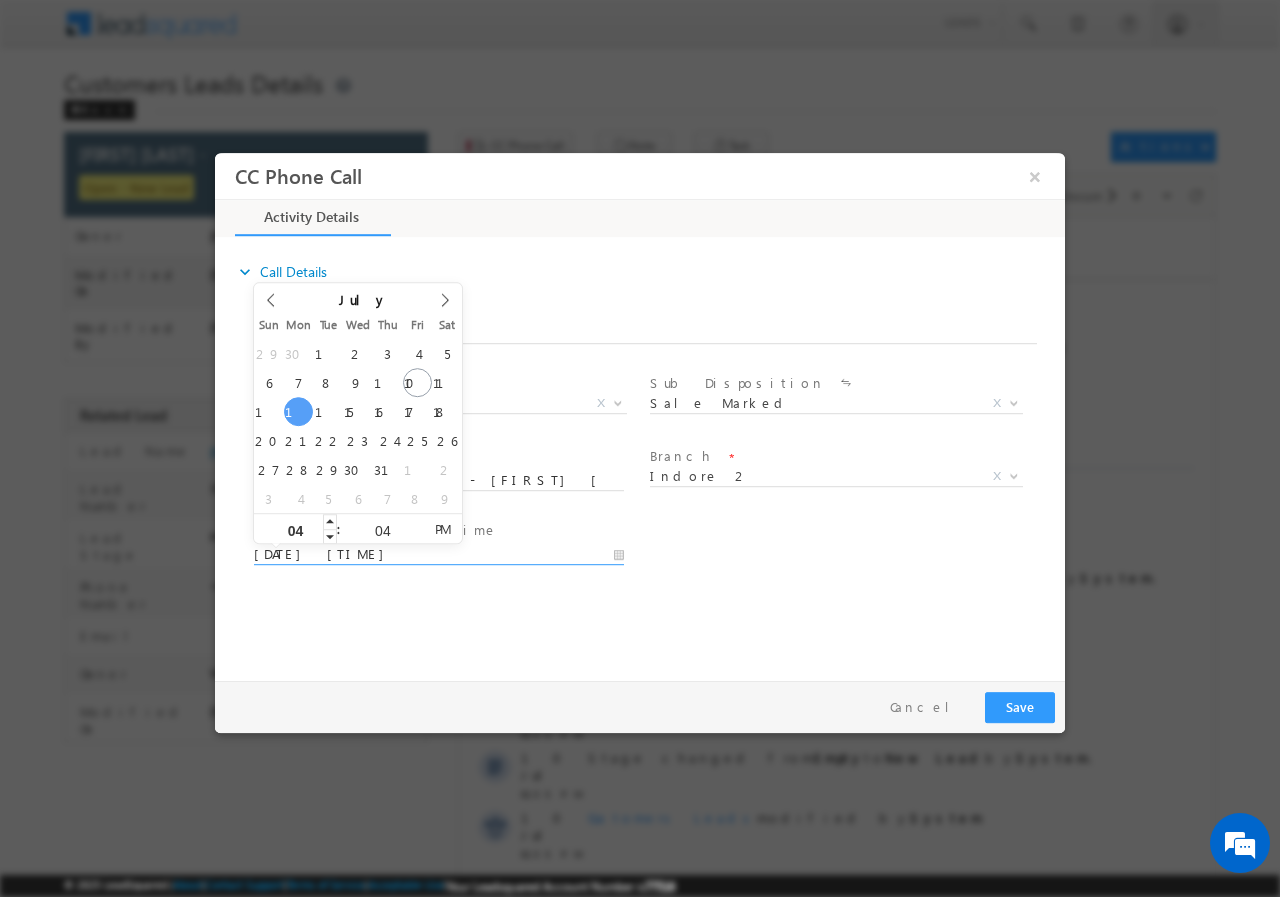 click on "04" at bounding box center [295, 529] 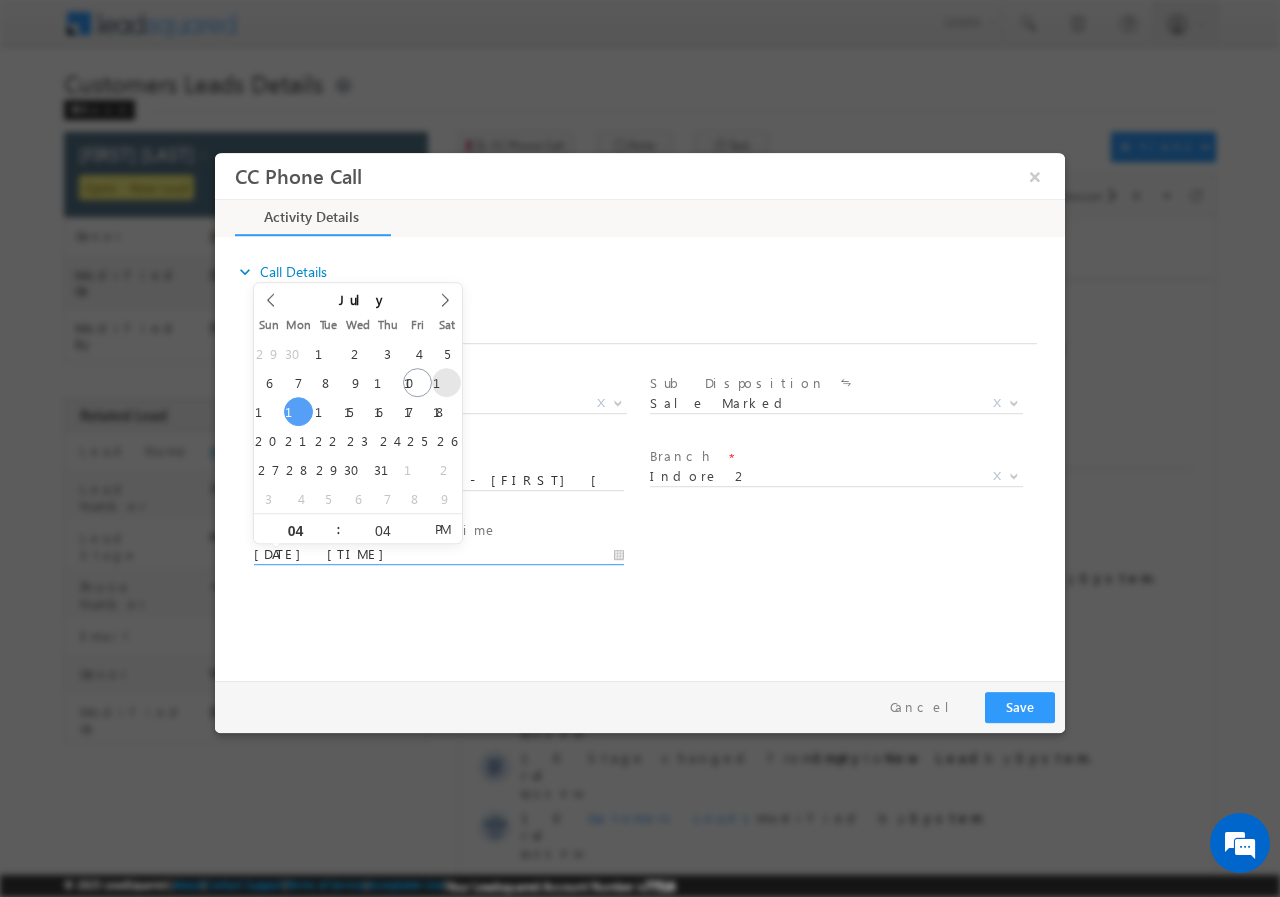 type on "07/12/2025 4:04 PM" 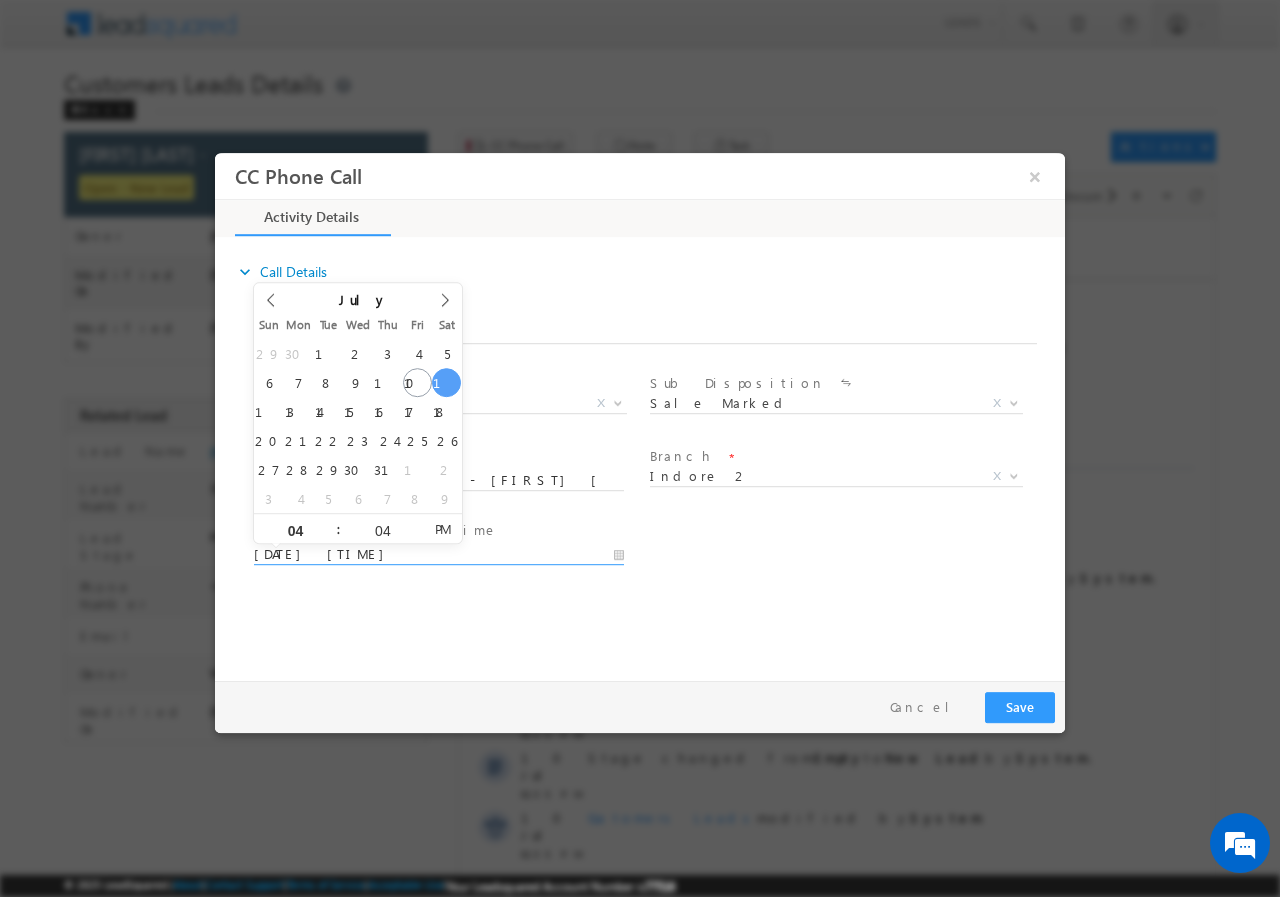 click on "07/12/2025 4:04 PM" at bounding box center (439, 554) 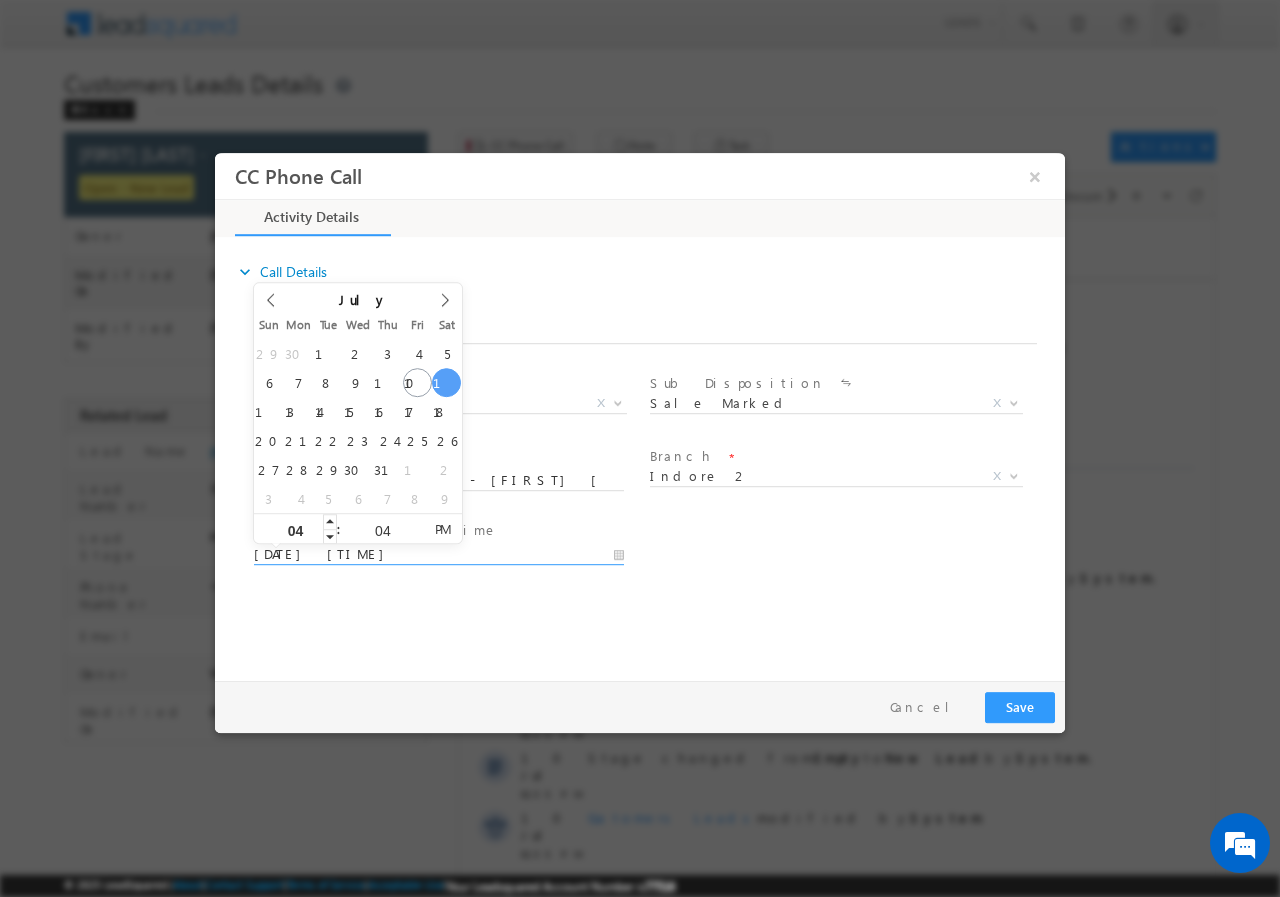 click on "04" at bounding box center (295, 529) 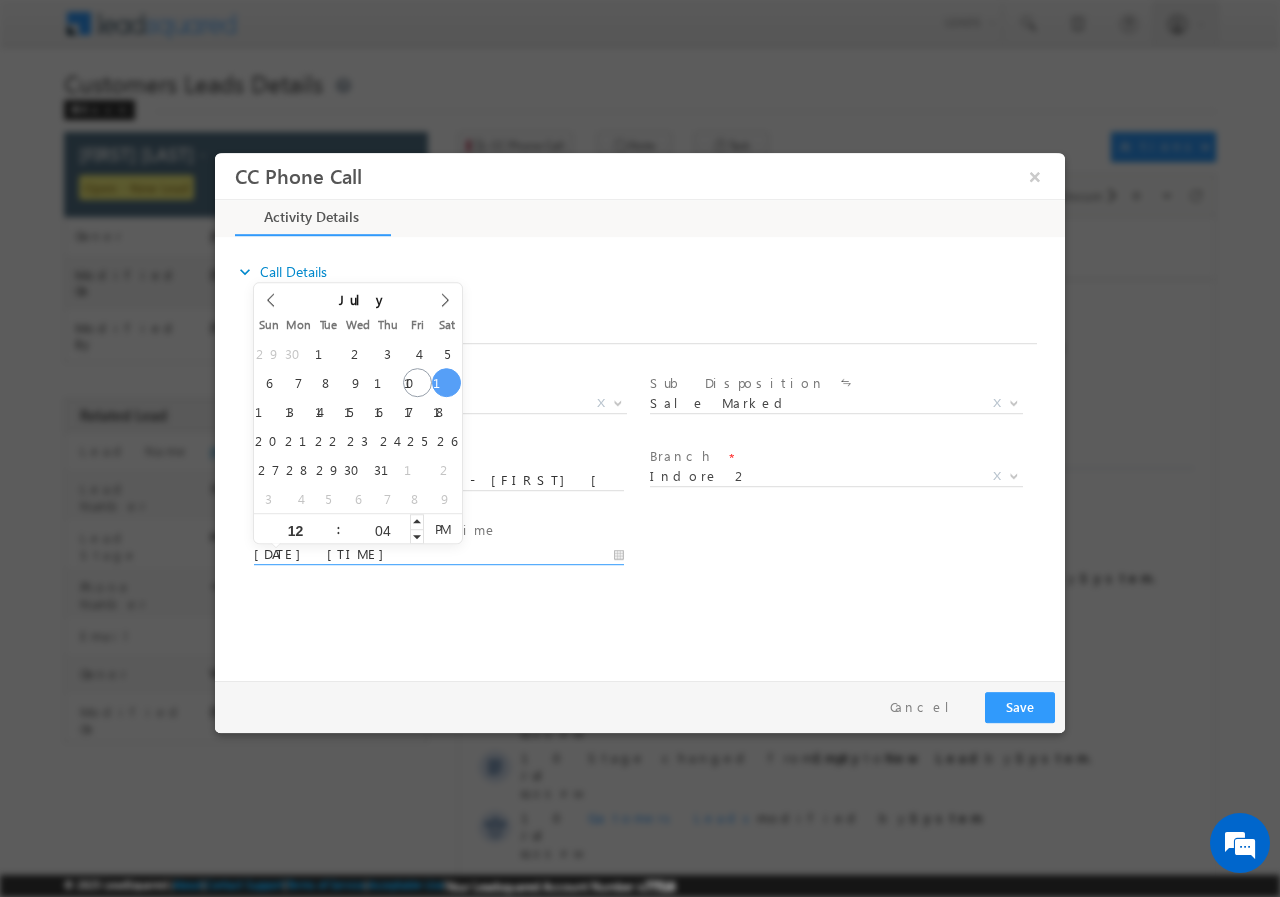 type on "12" 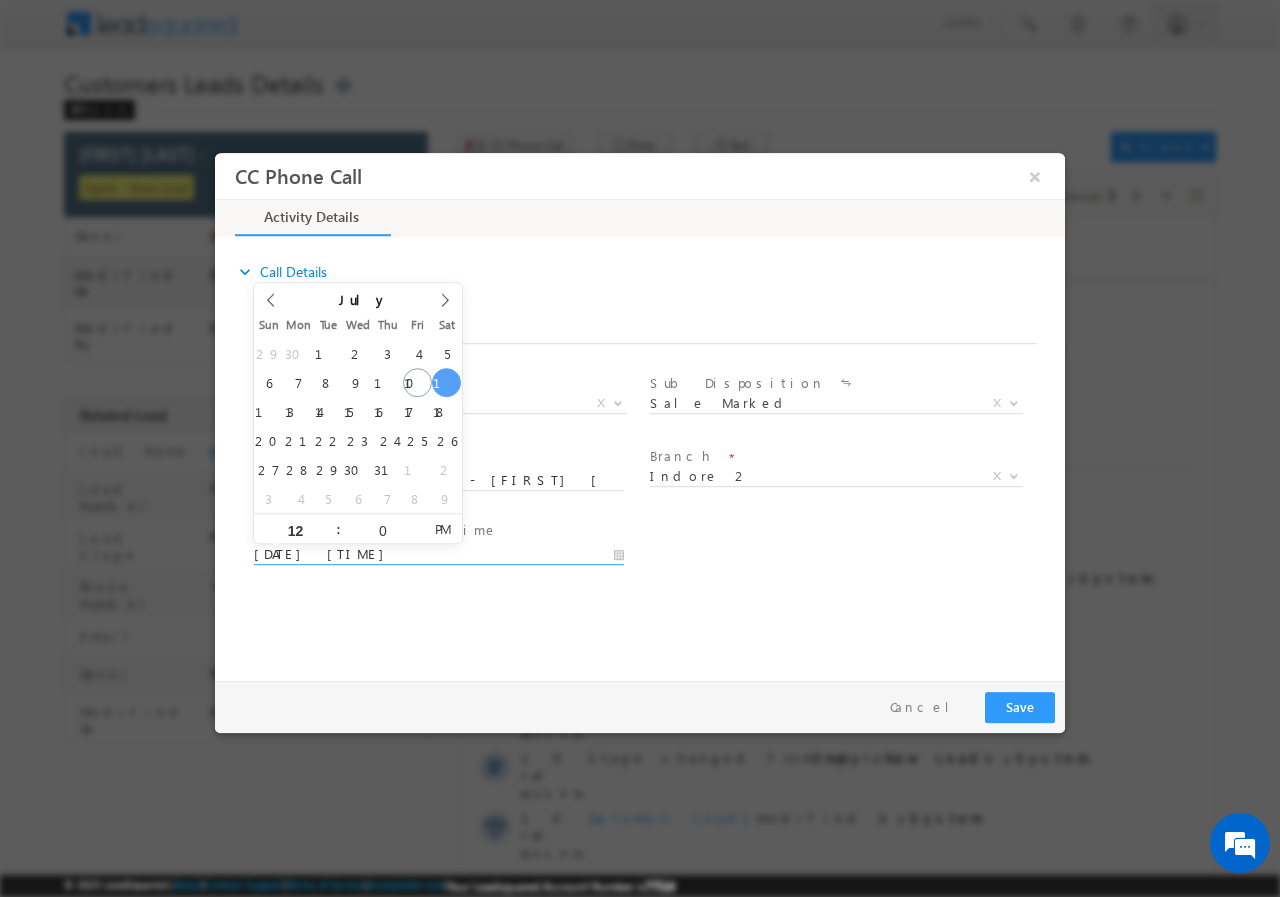 type on "00" 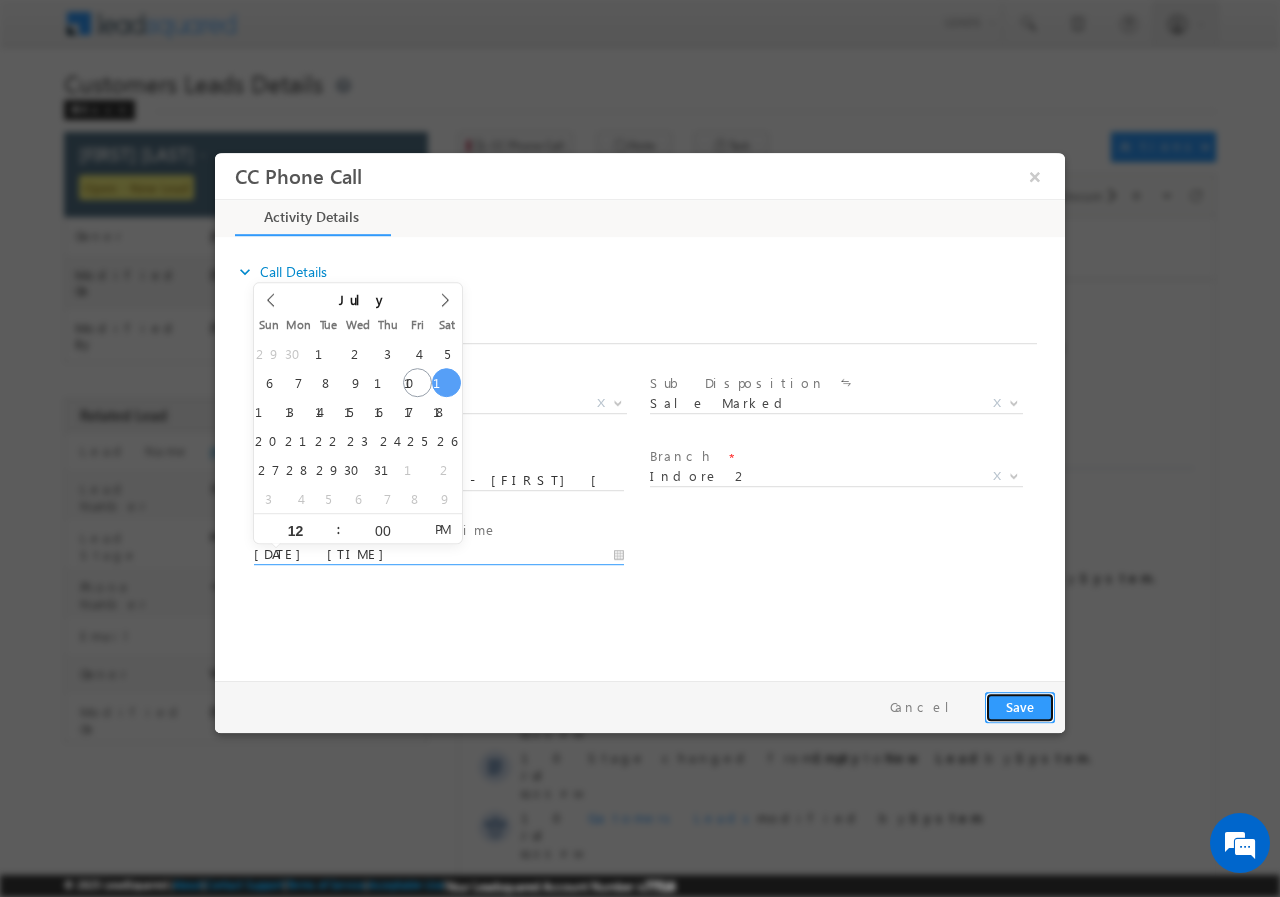 type on "07/12/2025 12:00 PM" 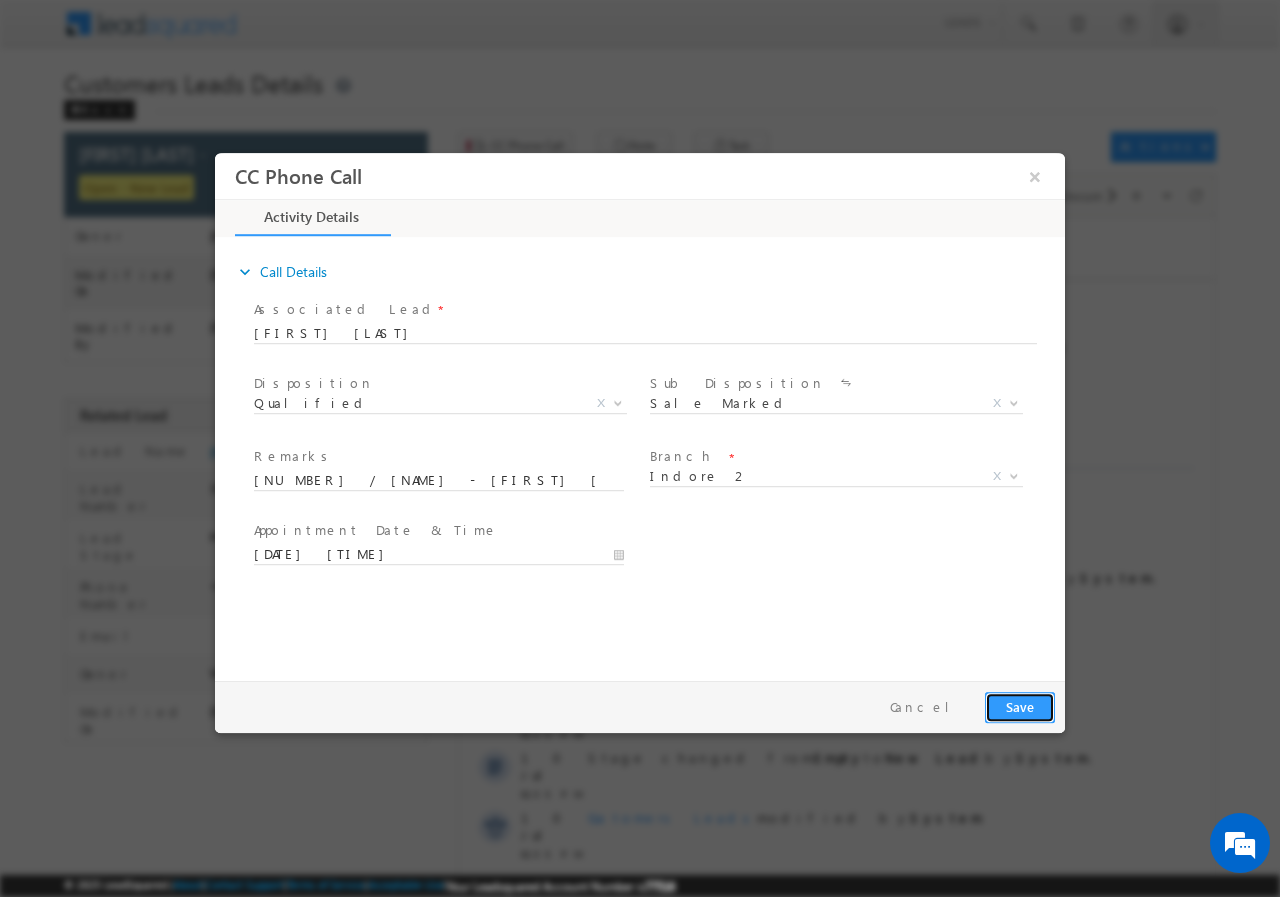 click on "Save" at bounding box center (1020, 706) 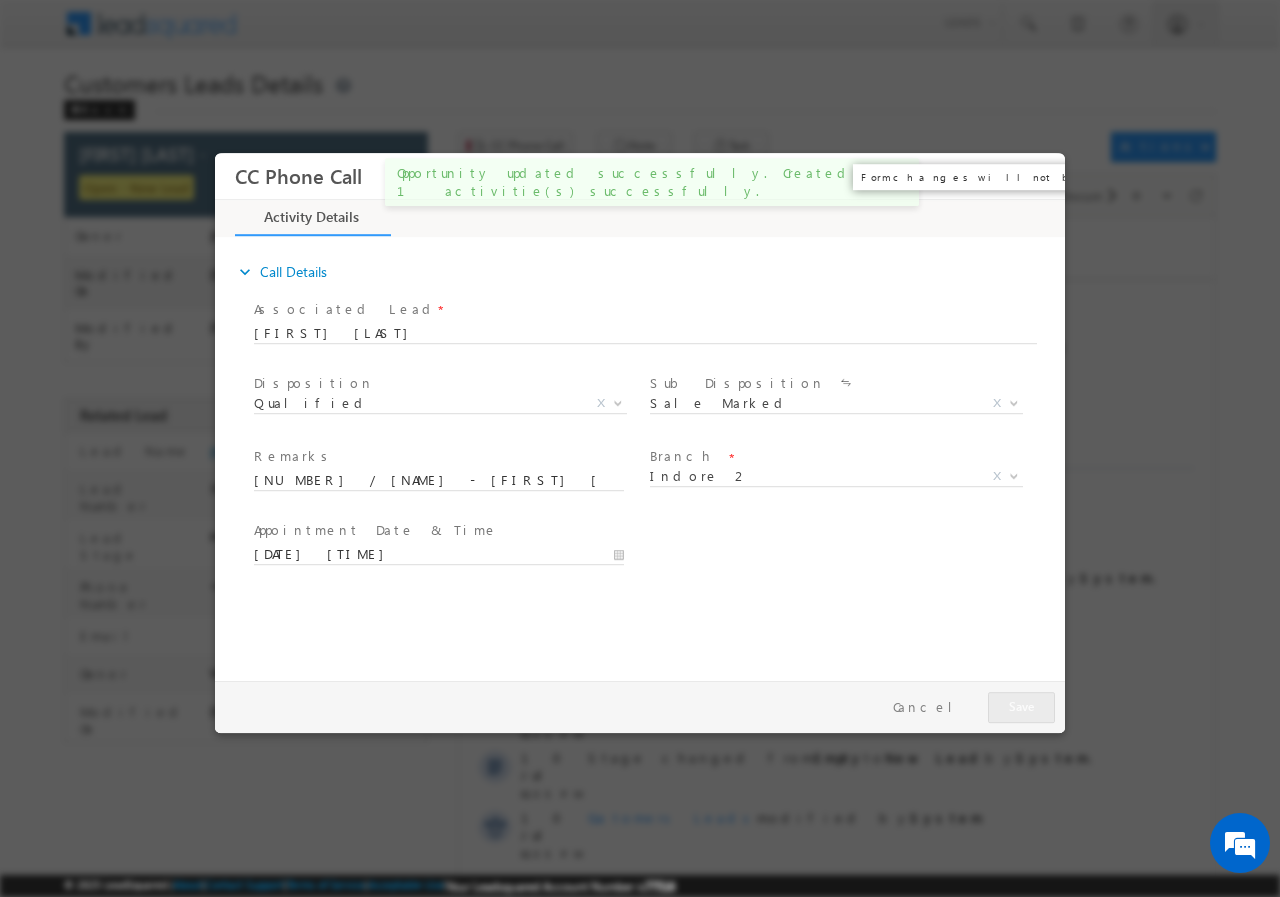 click on "×" at bounding box center (1035, 175) 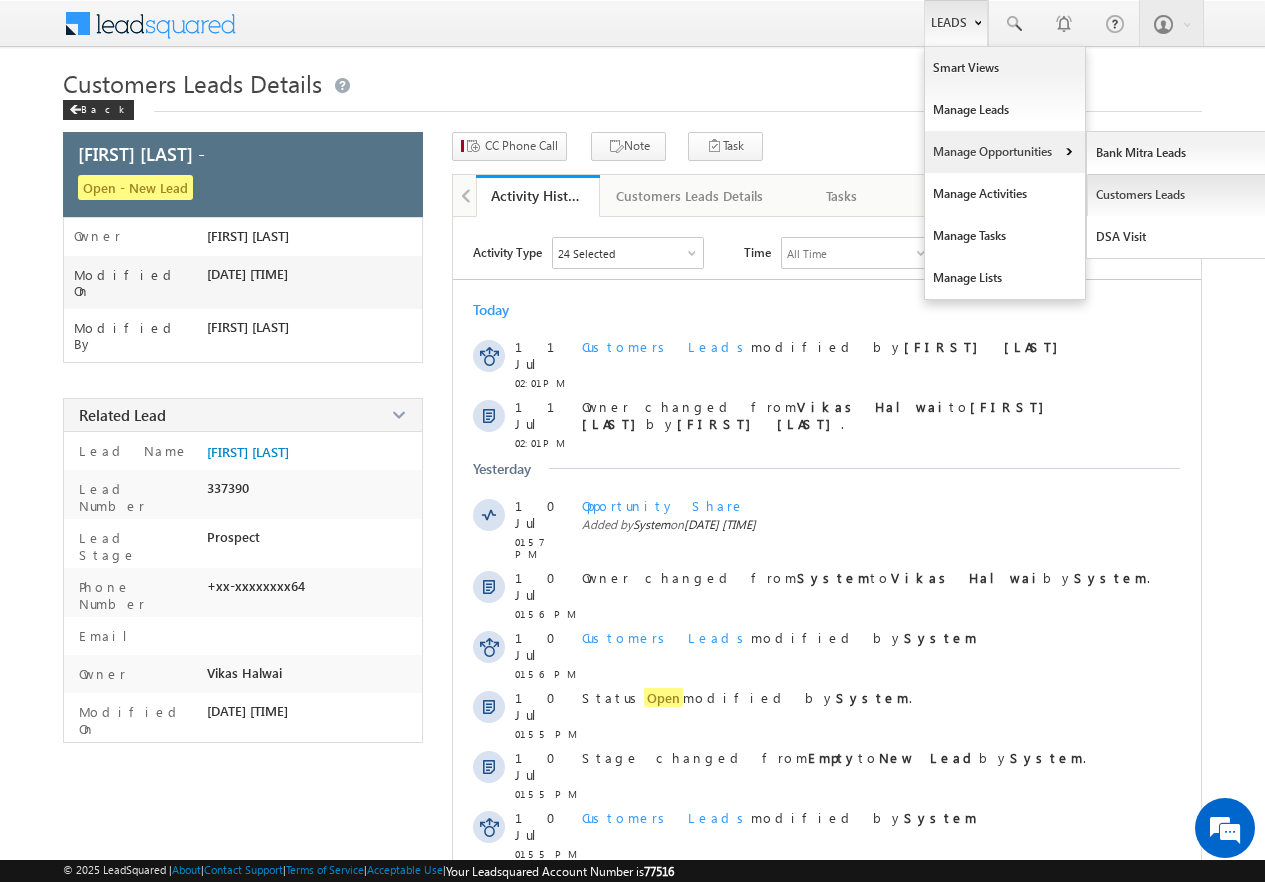 click on "Customers Leads" at bounding box center [1178, 195] 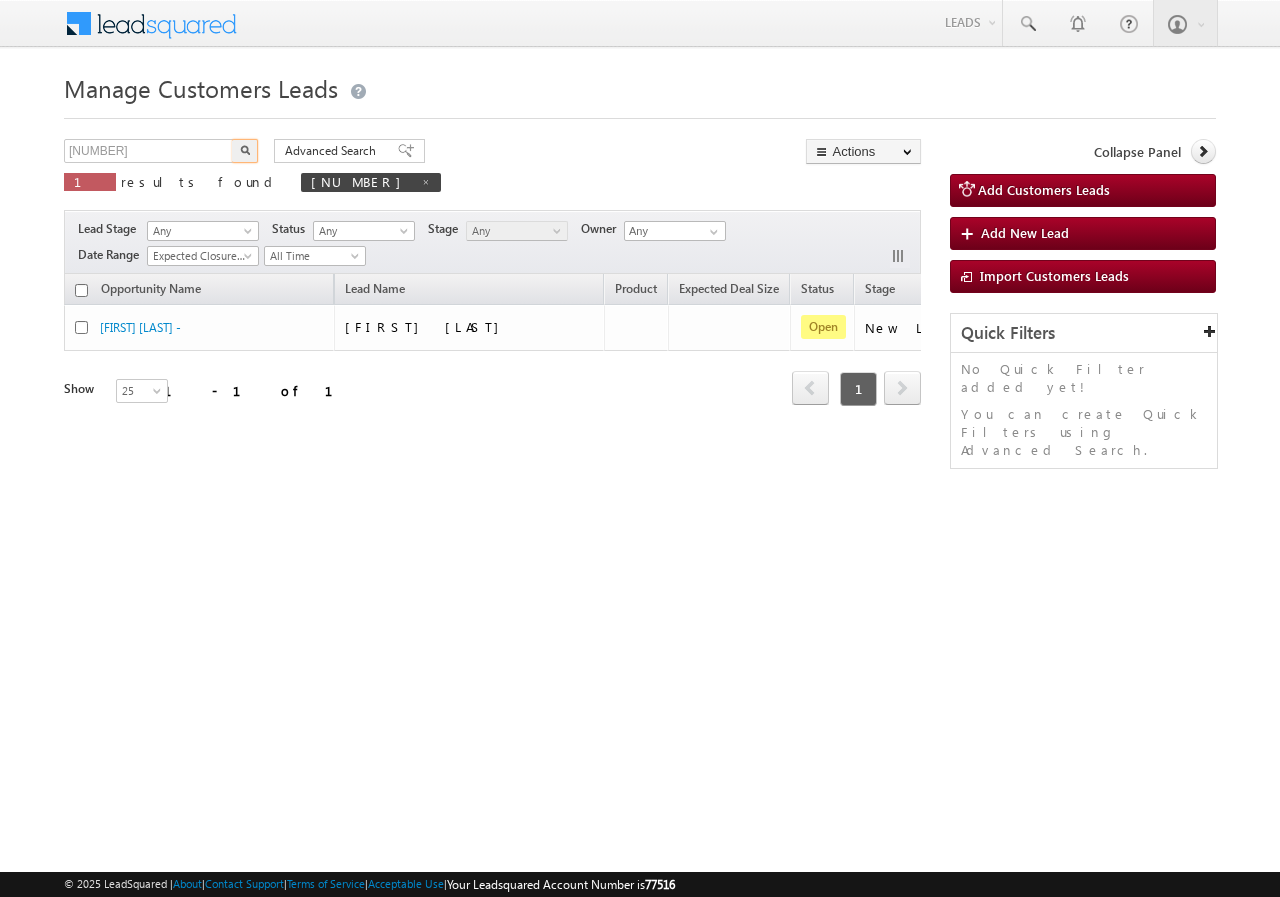 scroll, scrollTop: 0, scrollLeft: 0, axis: both 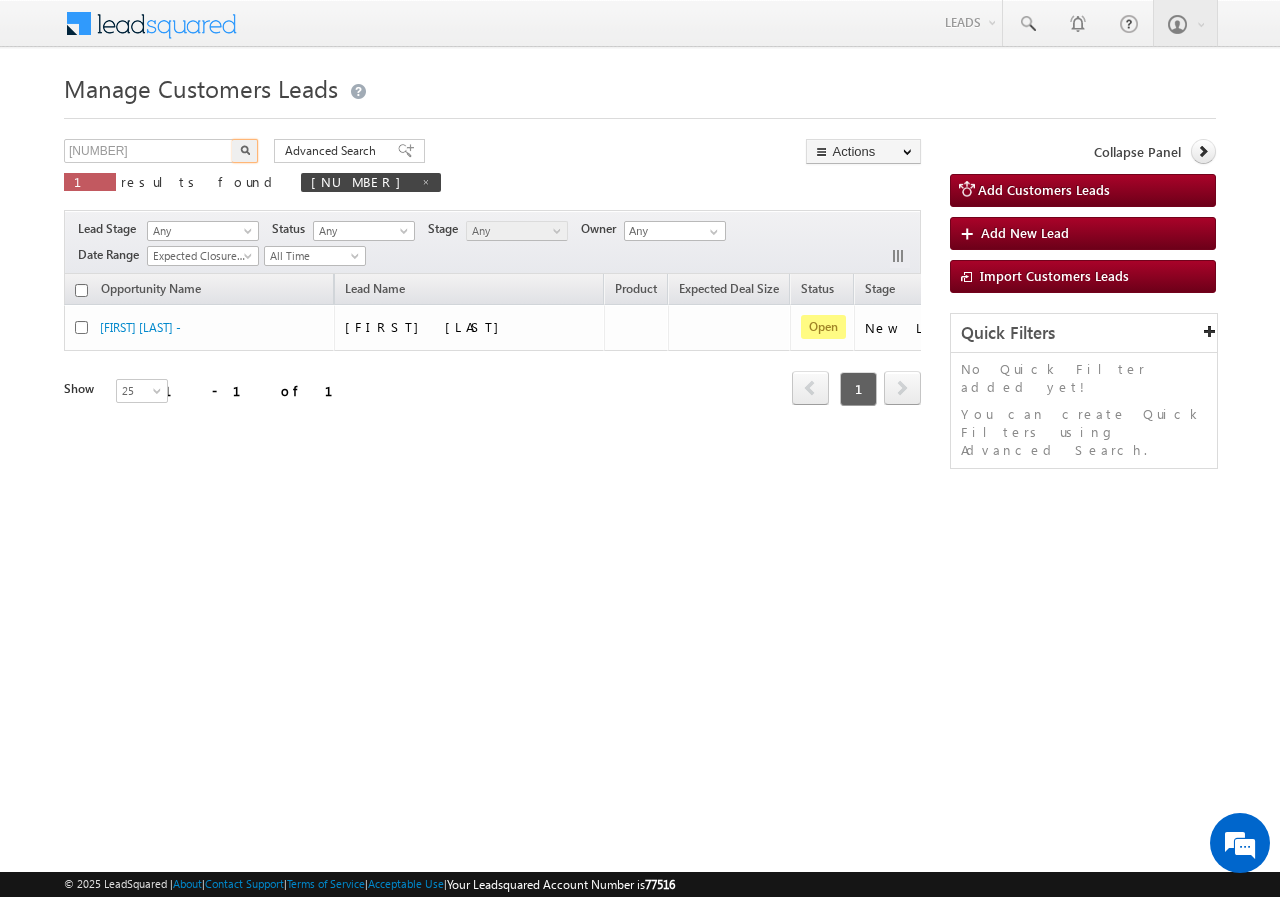 type on "[NUMBER]" 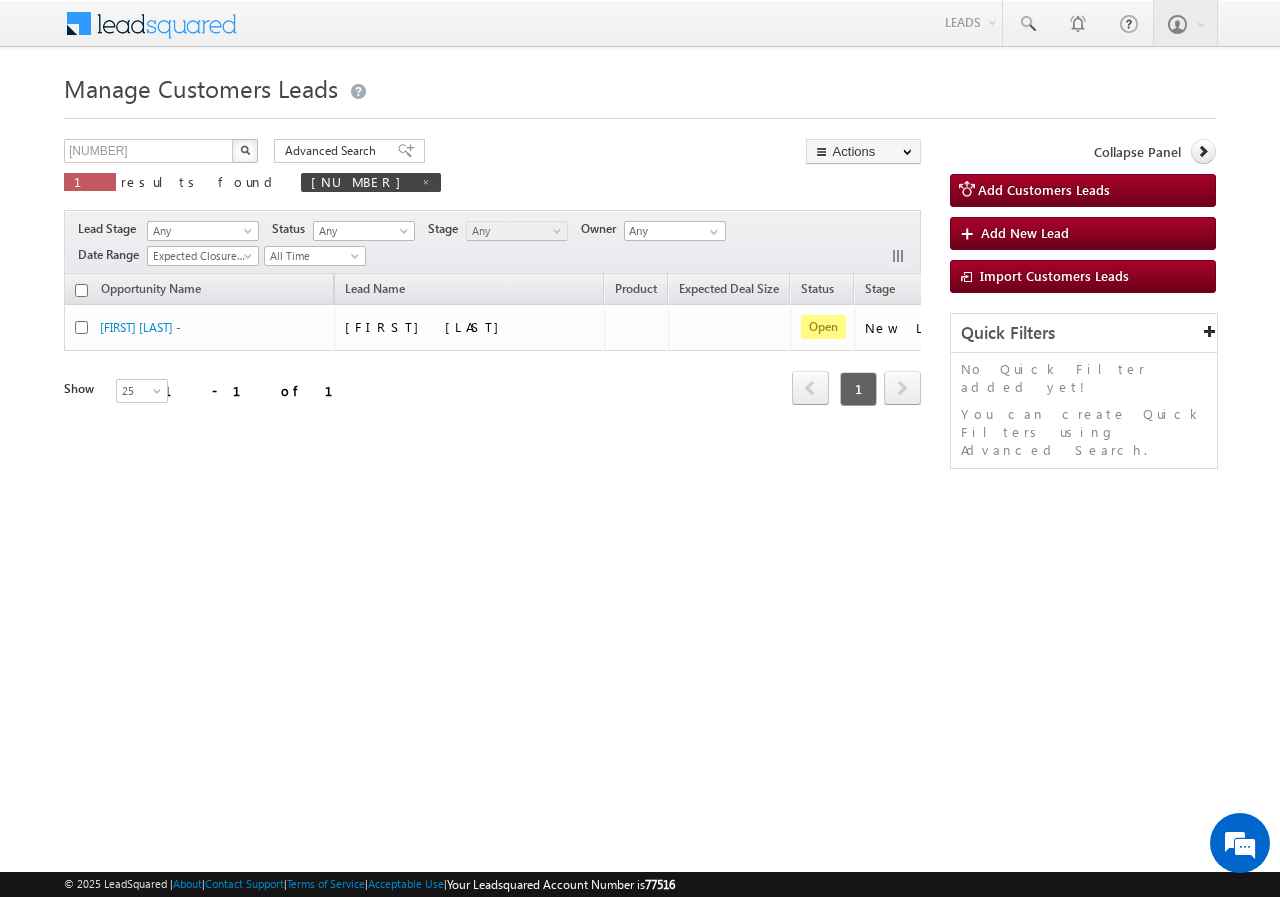 click on "Manage Customers Leads
563114 X   1 results found         563128
Advanced Search
Advanced search results
Actions Export Customers Leads Reset all Filters
Actions Export Customers Leads Bulk Update Change Owner Change Stage Bulk Delete Add Activity Reset all Filters" at bounding box center [640, 317] 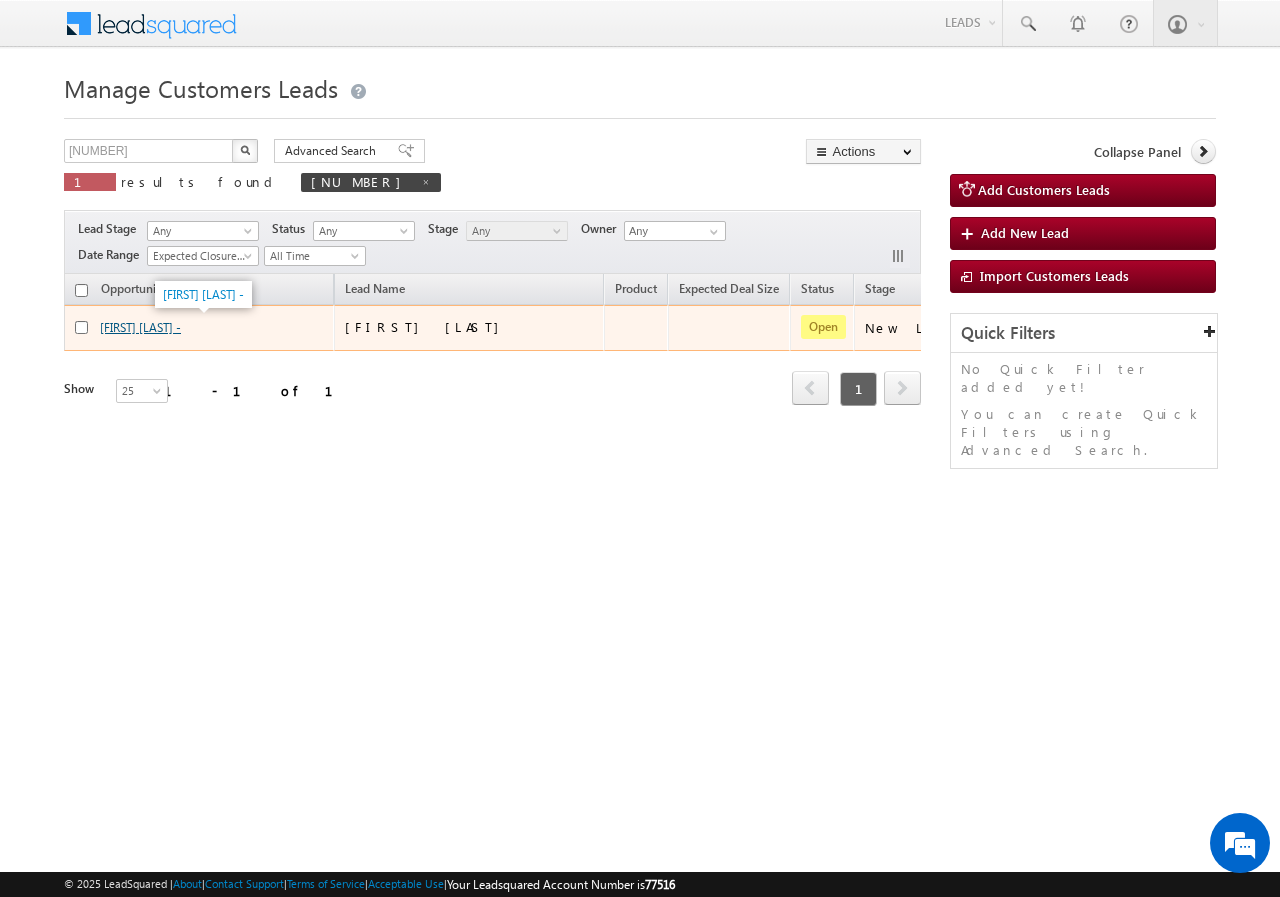 click on "[FIRST] [LAST]  -" at bounding box center (140, 327) 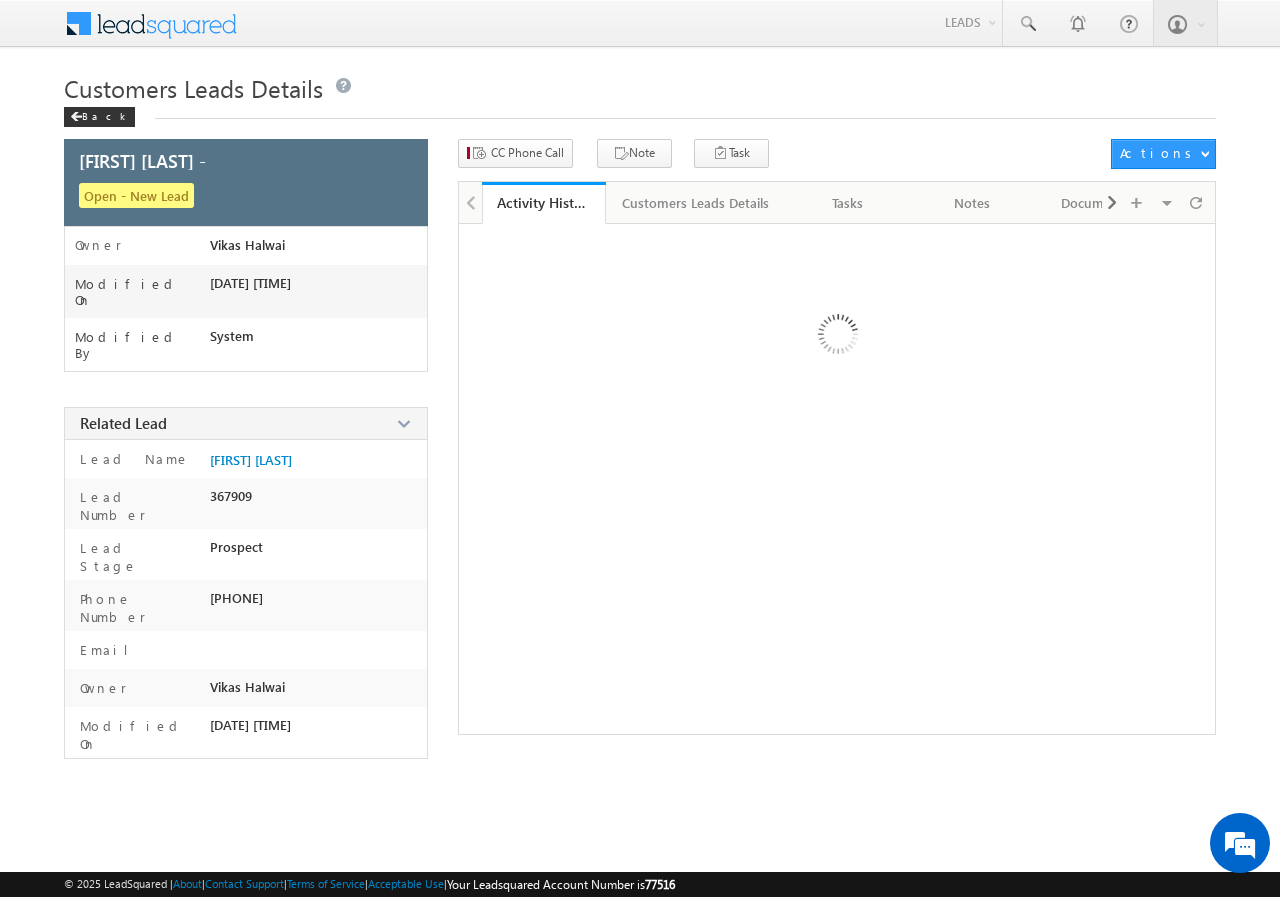 scroll, scrollTop: 0, scrollLeft: 0, axis: both 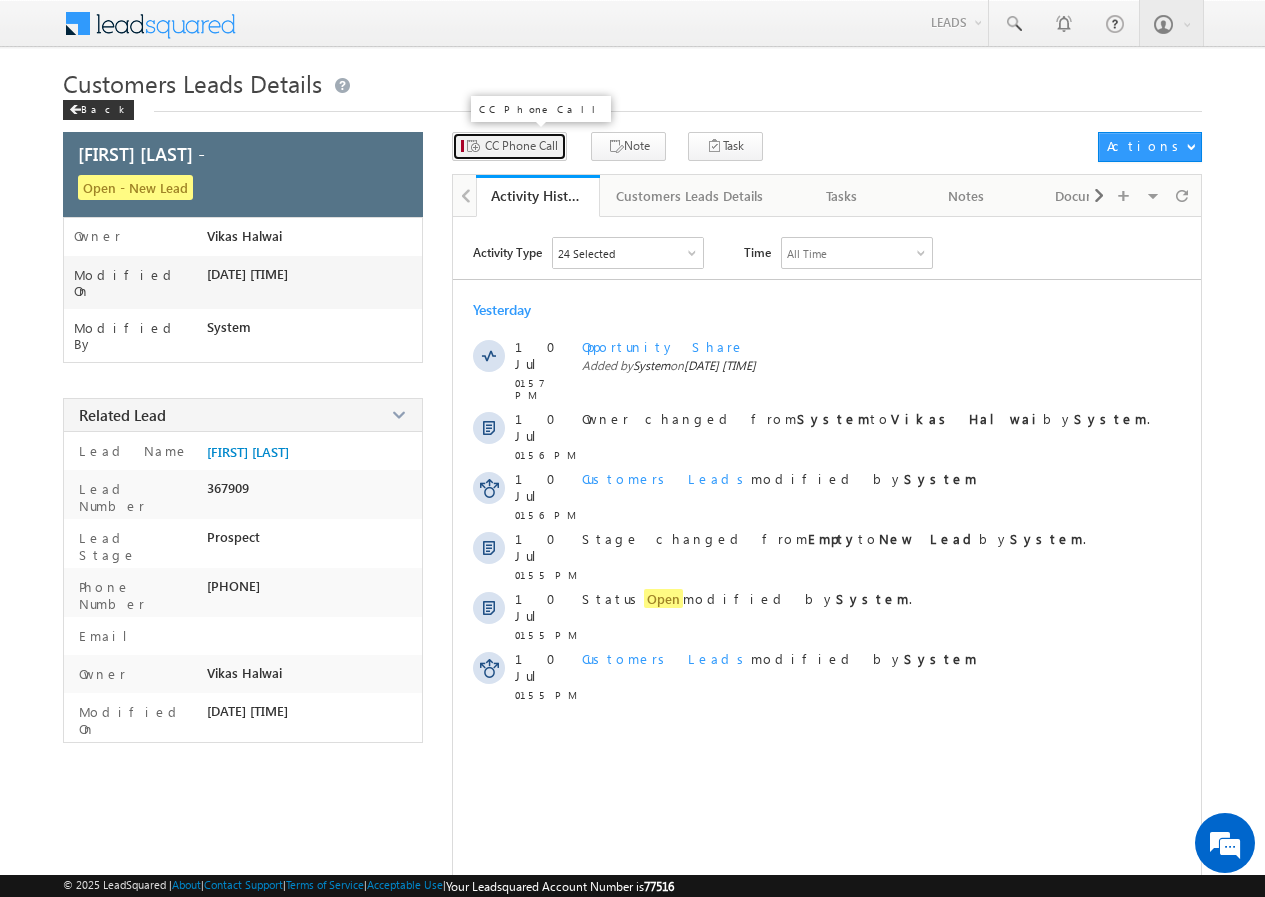 click on "CC Phone Call" at bounding box center [521, 146] 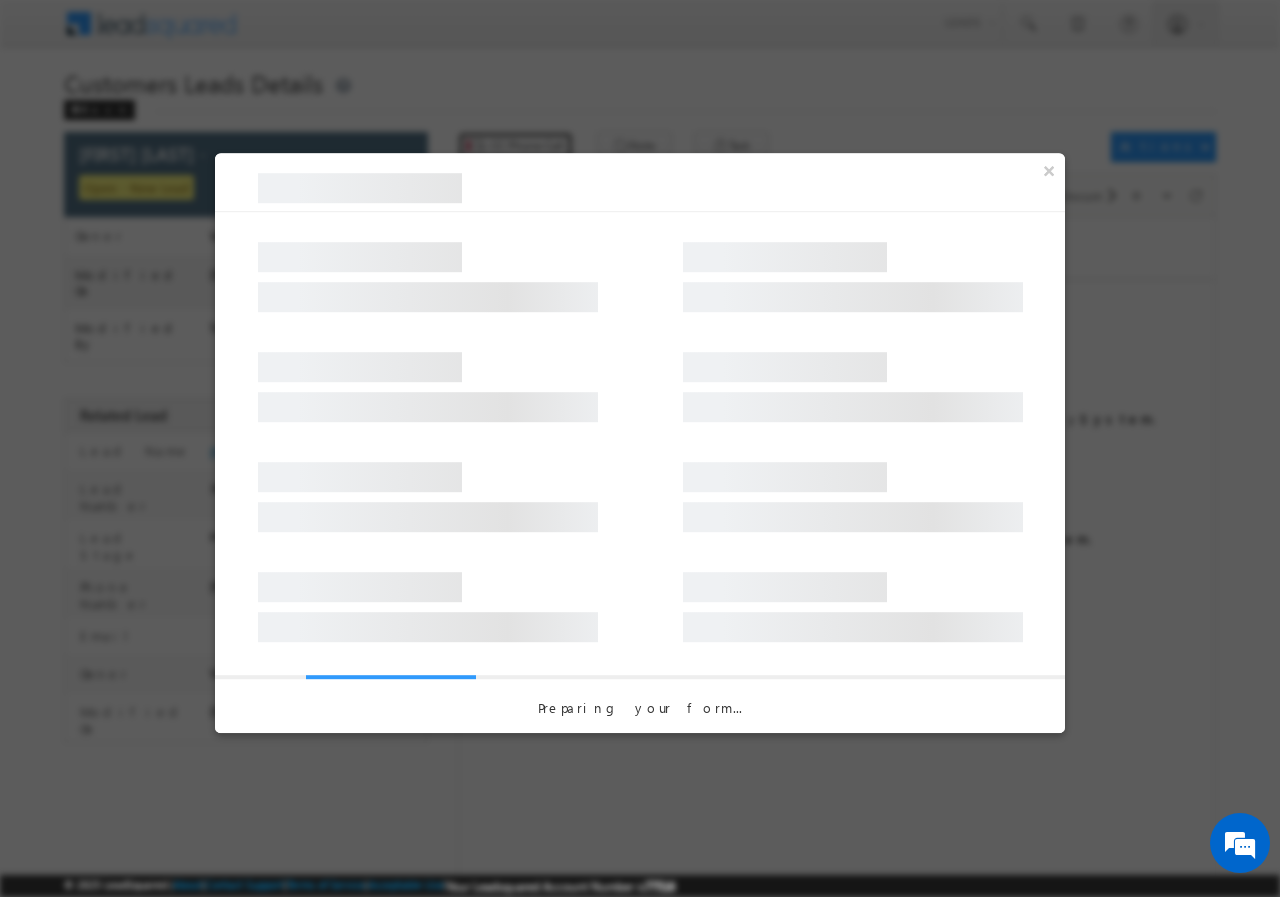 scroll, scrollTop: 0, scrollLeft: 0, axis: both 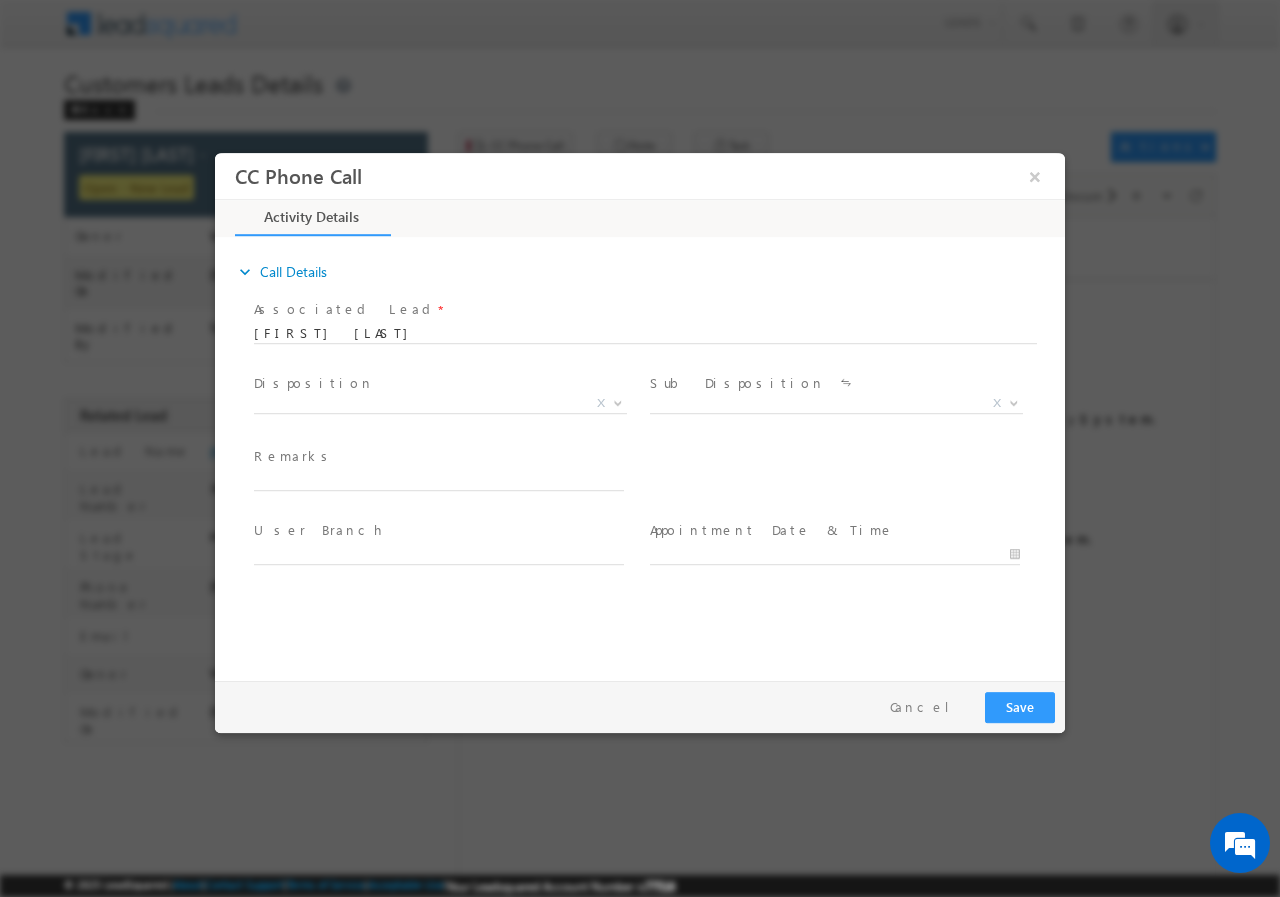 click on "X" at bounding box center (440, 403) 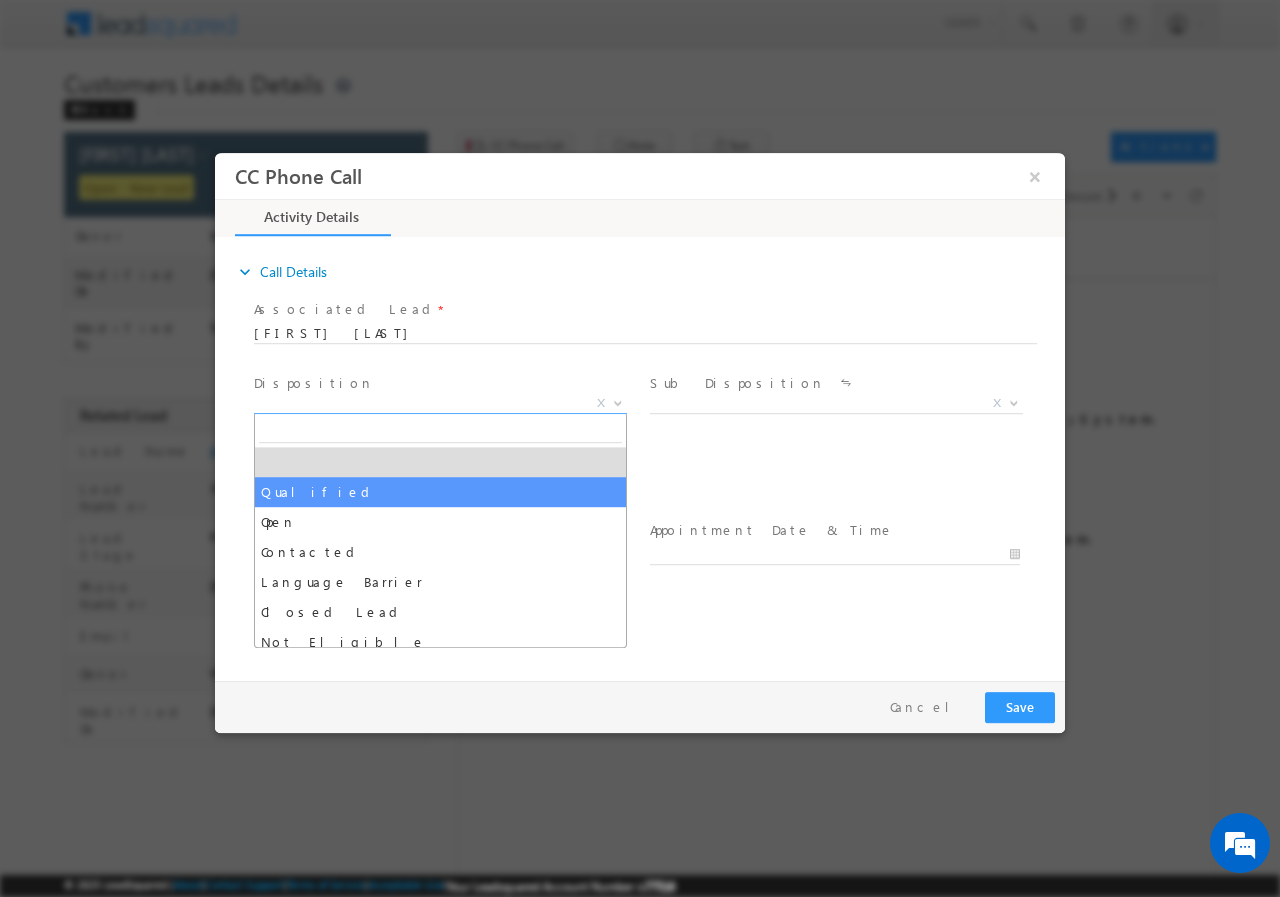 select on "Qualified" 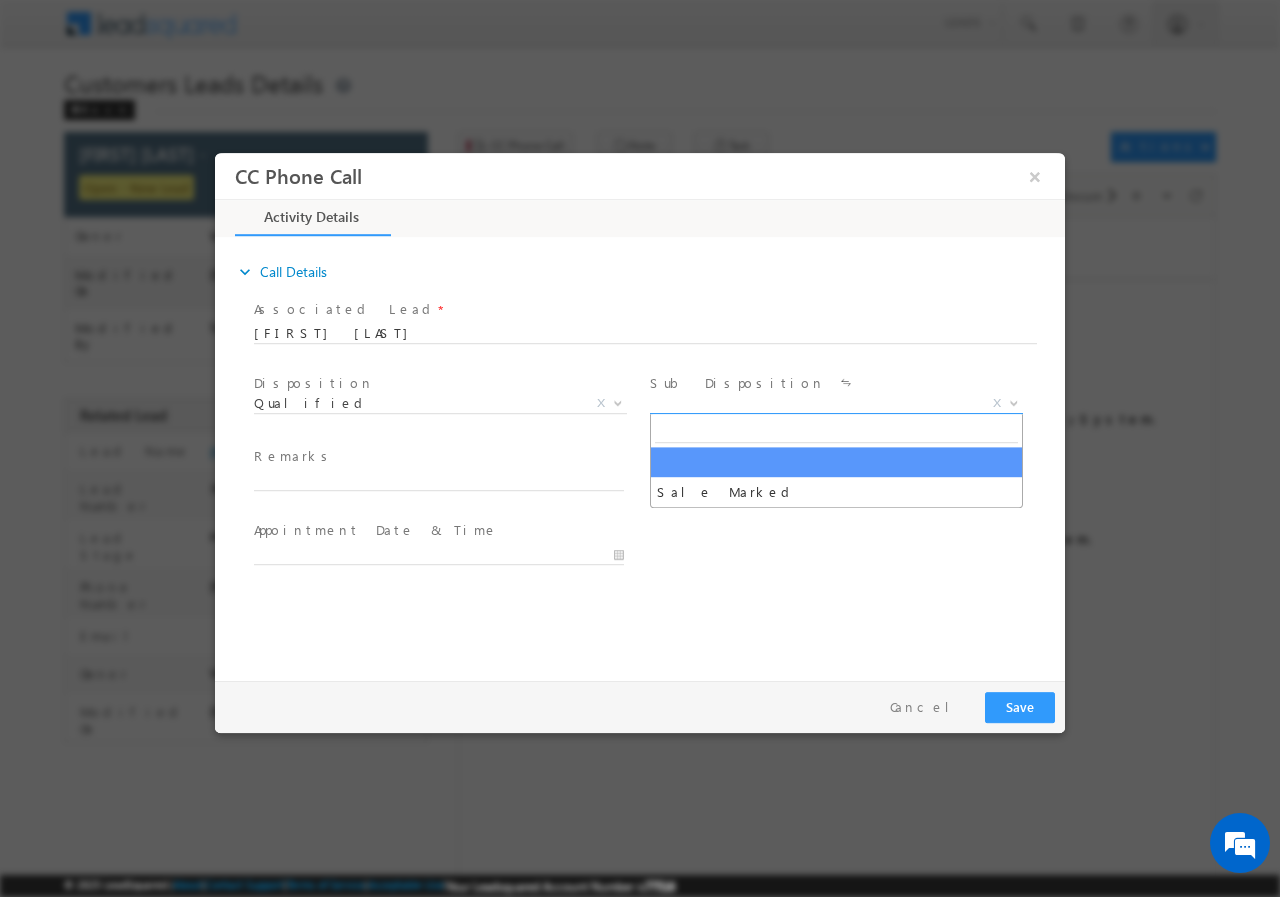 click on "X" at bounding box center (836, 403) 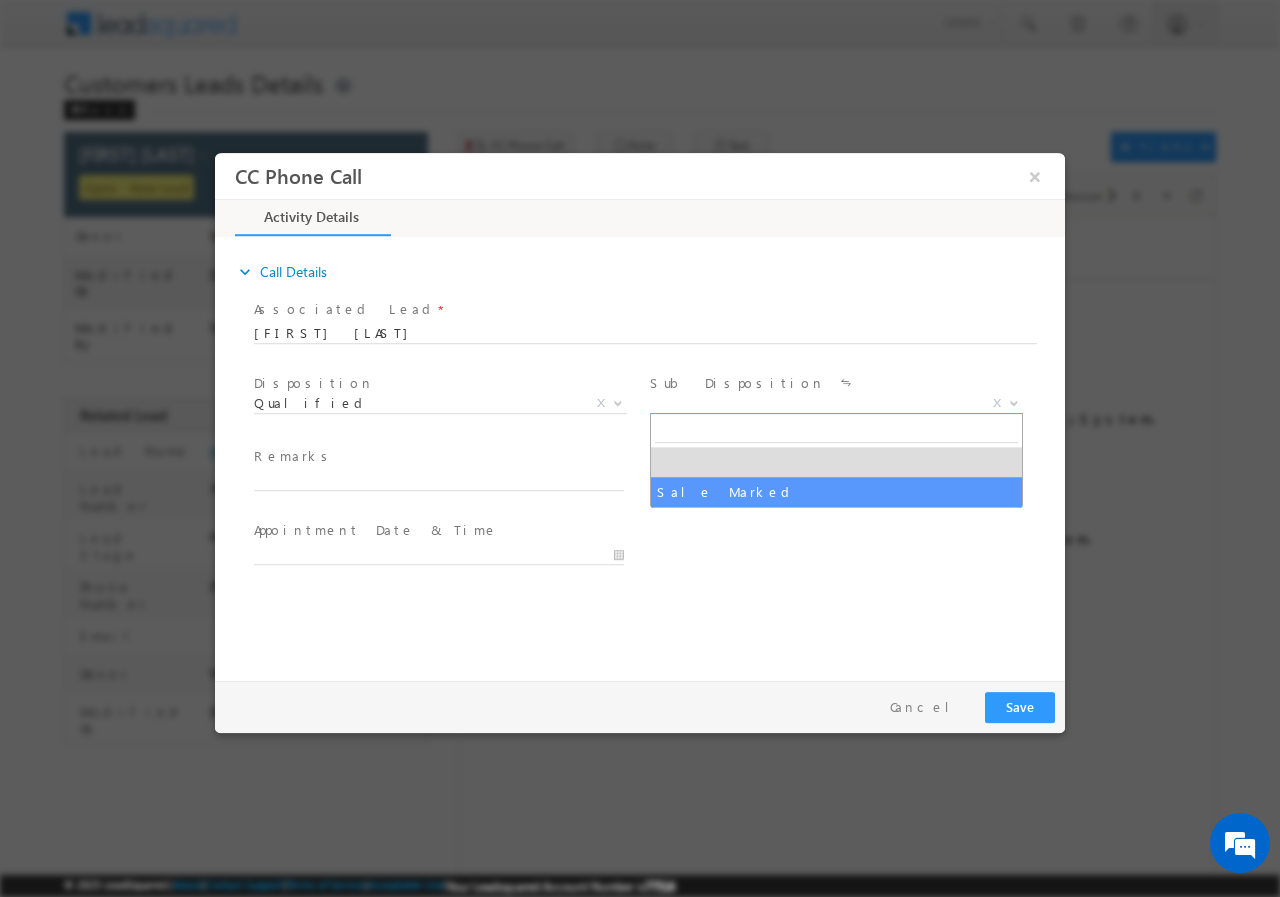 drag, startPoint x: 671, startPoint y: 491, endPoint x: 416, endPoint y: 498, distance: 255.09605 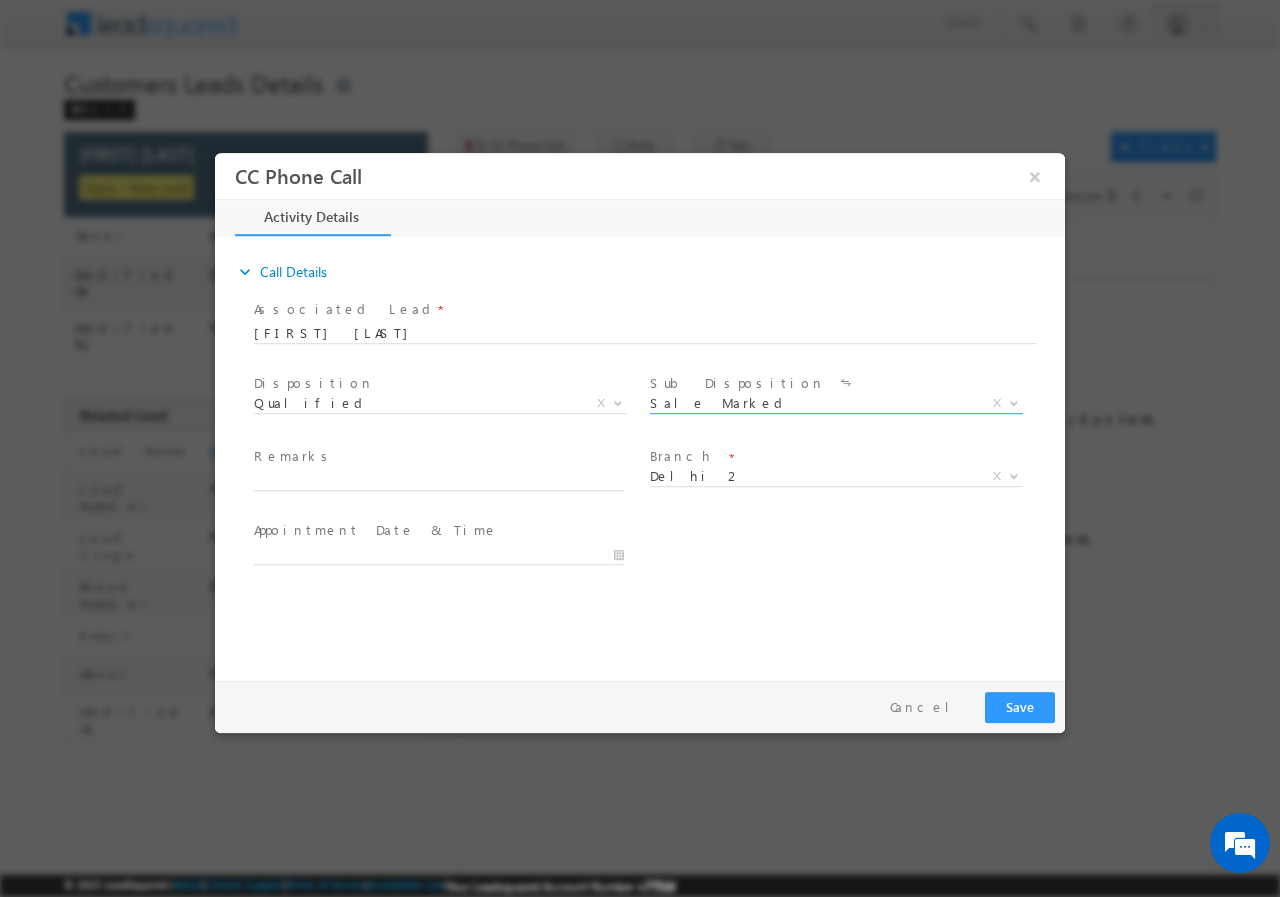 click at bounding box center (448, 481) 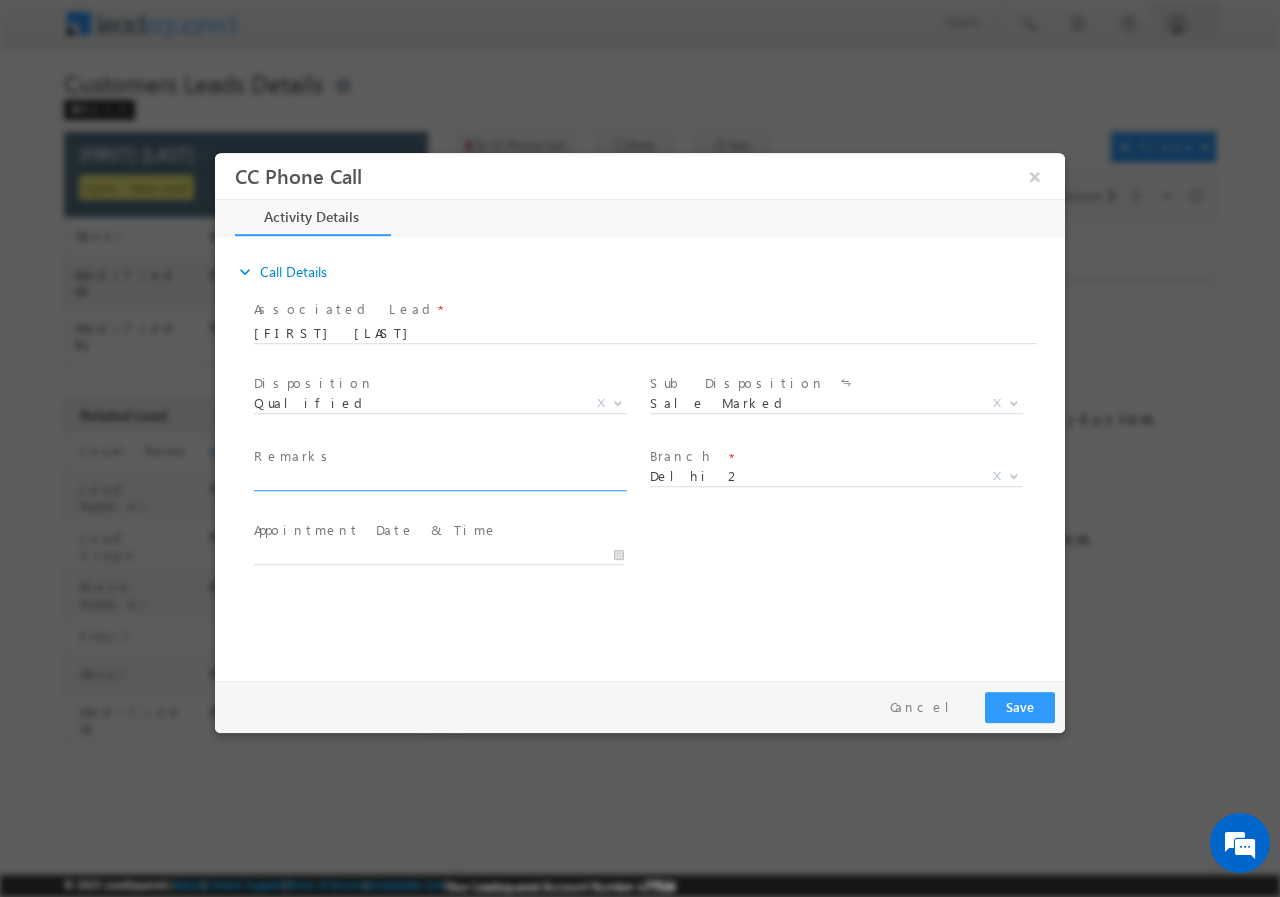 paste on "563114 / NAME - ADNAN SHAIKH / CONSTRUCTION / PV - 1CR / LV - 45LAC / REGISTRY /NAGAR NIGAM / UNMARRIED : AGE : 30 /  FABRIGATION / 10 YRS / ITR PAY / INCOME - 1CR / FATHER : AGE : 50 / ADD - DELHI SO" 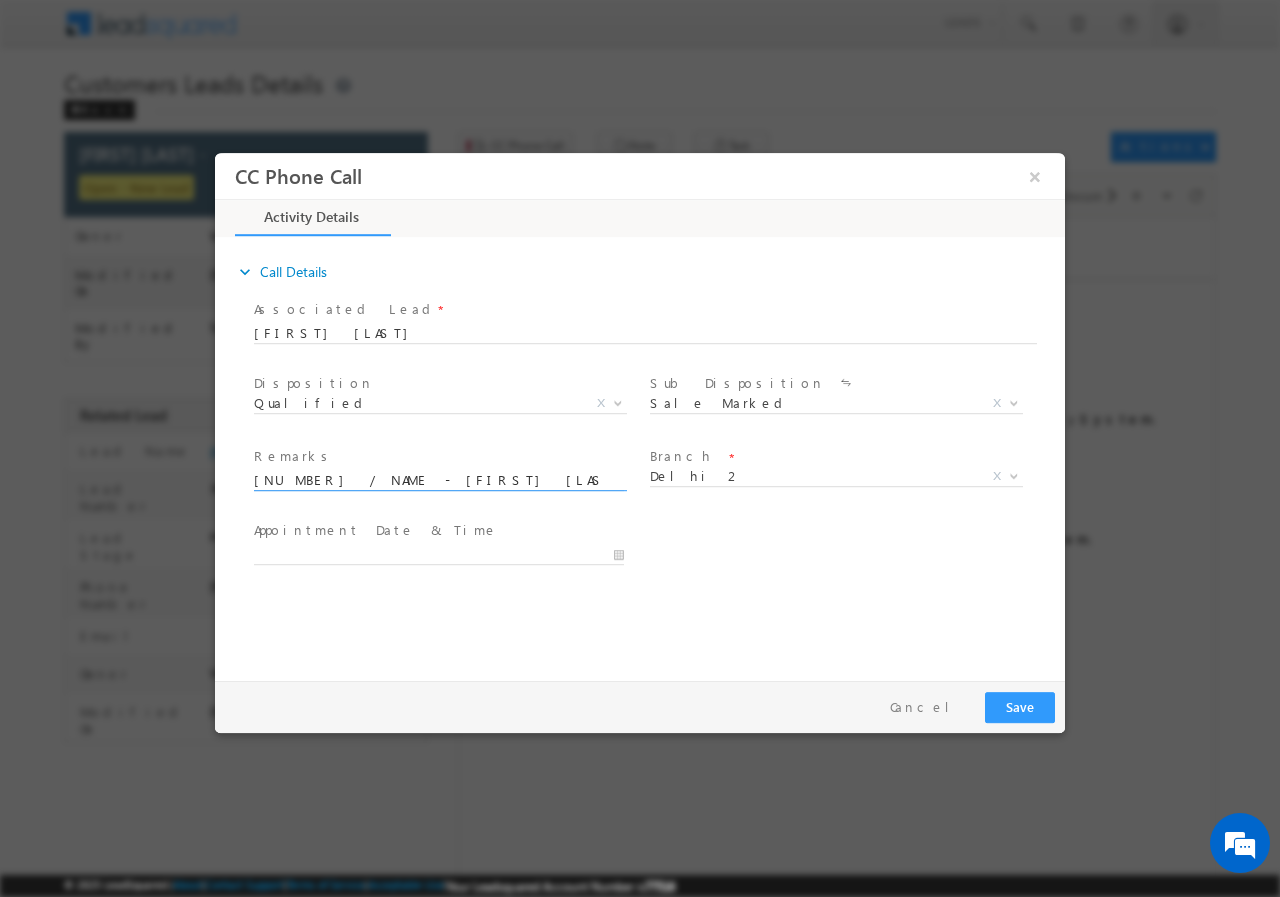 scroll, scrollTop: 0, scrollLeft: 921, axis: horizontal 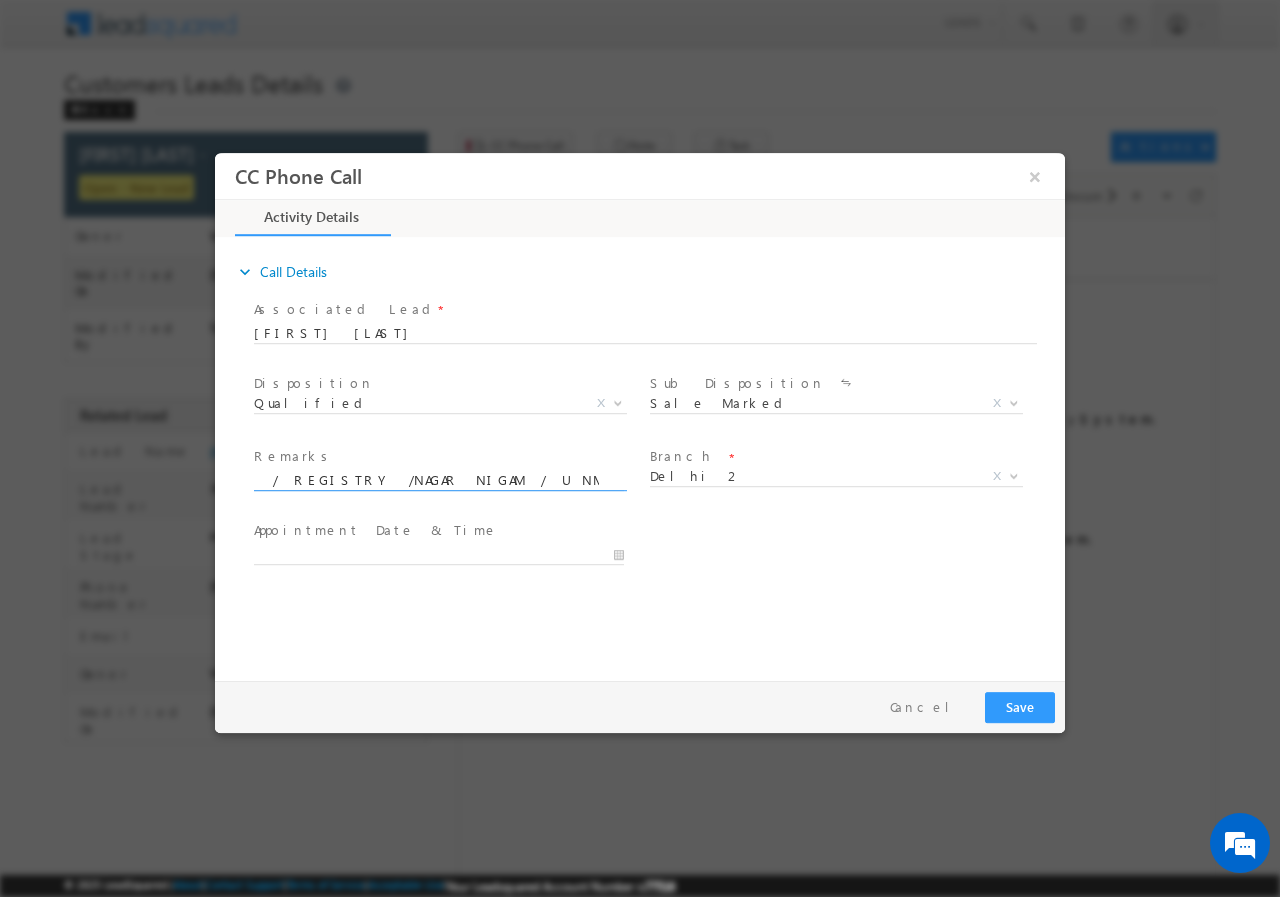 type on "563114 / NAME - ADNAN SHAIKH / CONSTRUCTION / PV - 1CR / LV - 45LAC / REGISTRY /NAGAR NIGAM / UNMARRIED : AGE : 30 /  FABRIGATION / 10 YRS / ITR PAY / INCOME - 1CR / FATHER : AGE : 50 / ADD - DELHI SO" 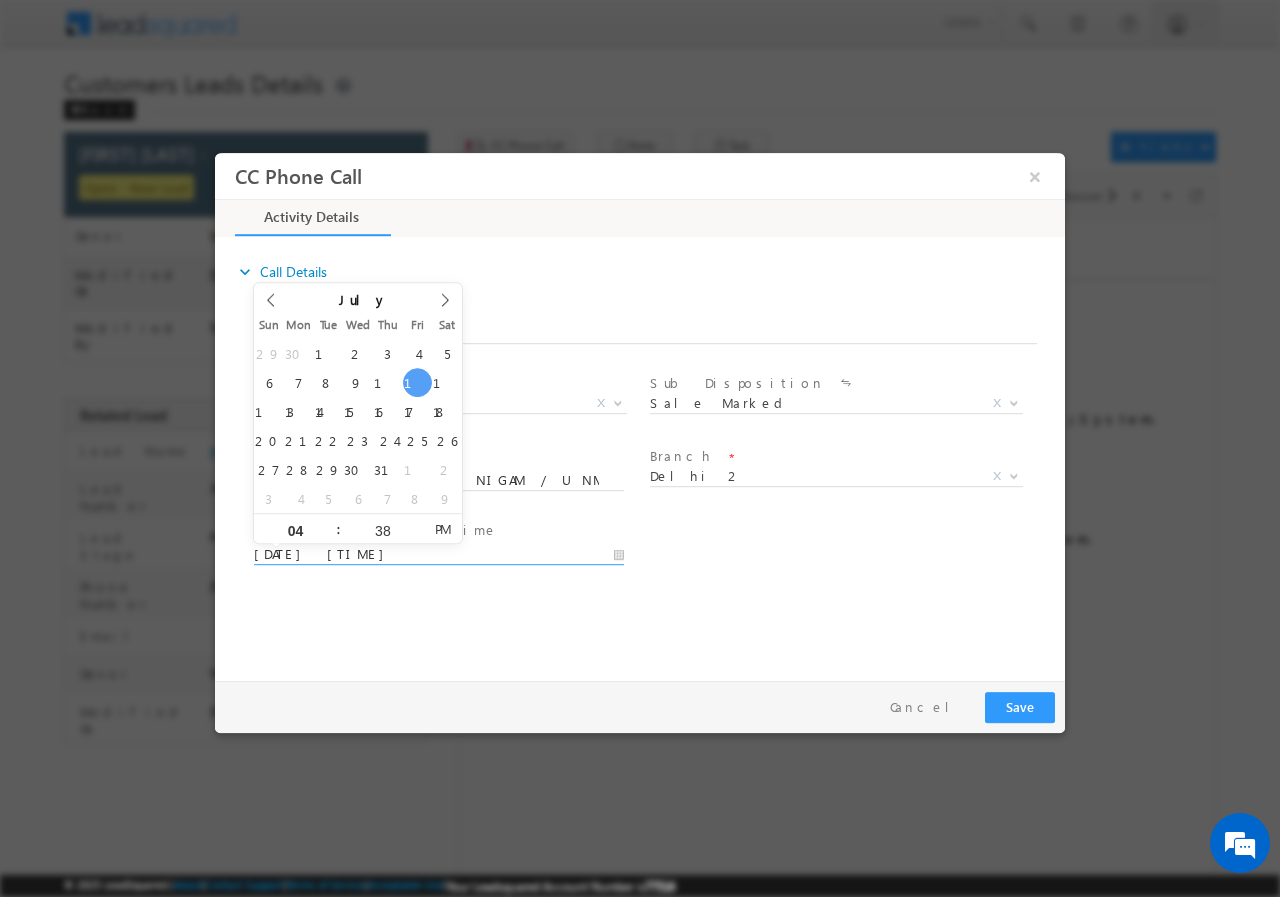 click on "07/11/2025 4:38 PM" at bounding box center [439, 554] 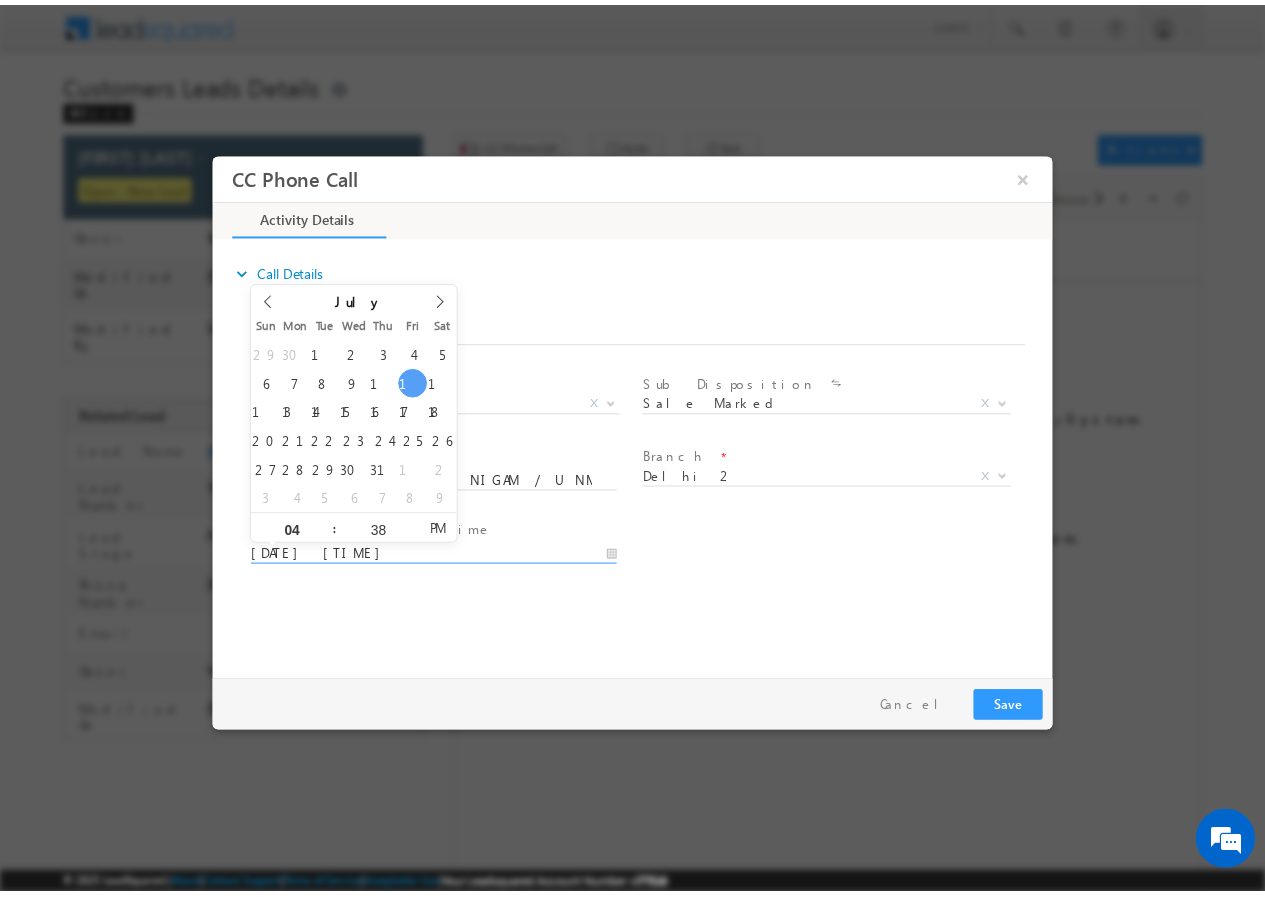 scroll, scrollTop: 0, scrollLeft: 0, axis: both 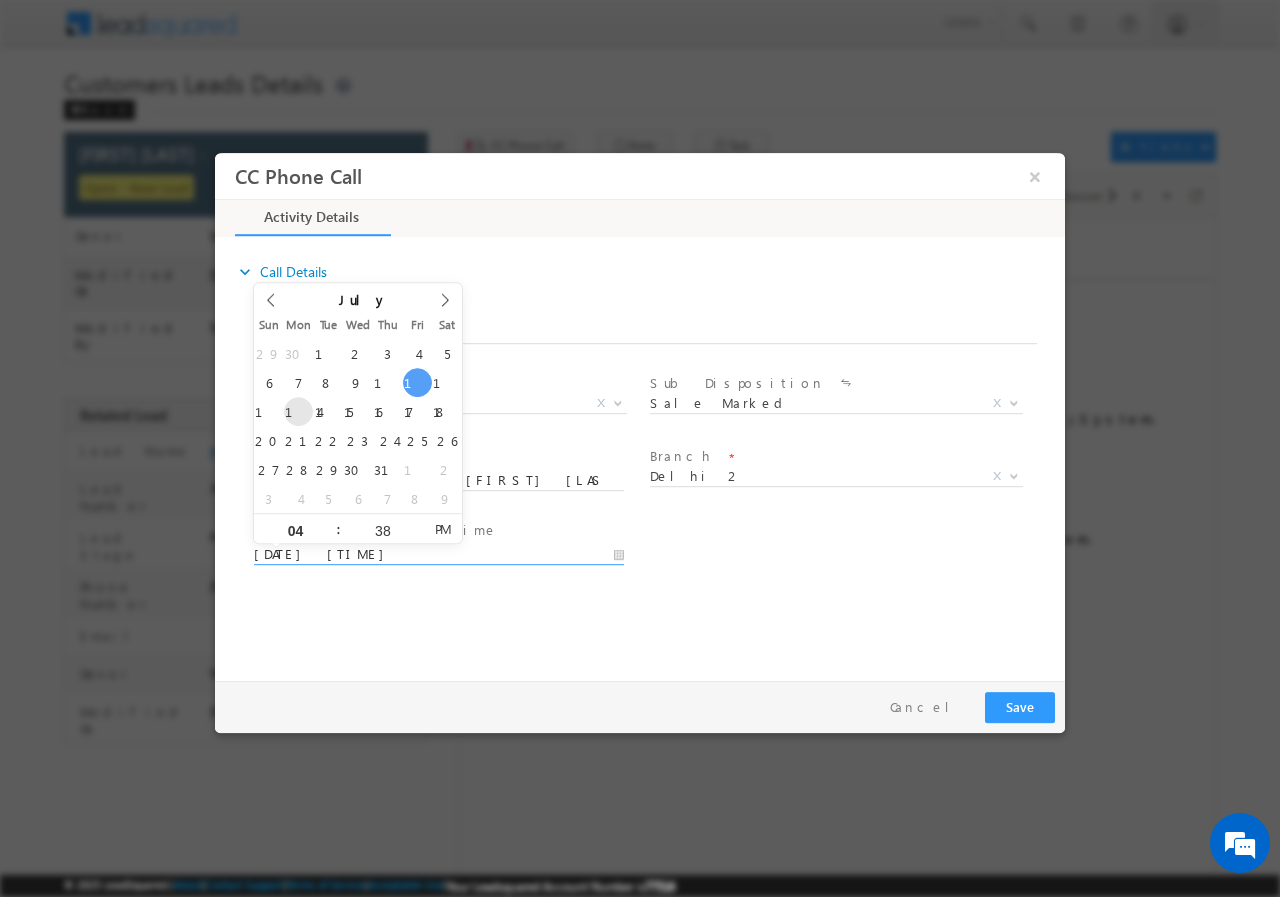 type on "07/14/2025 4:38 PM" 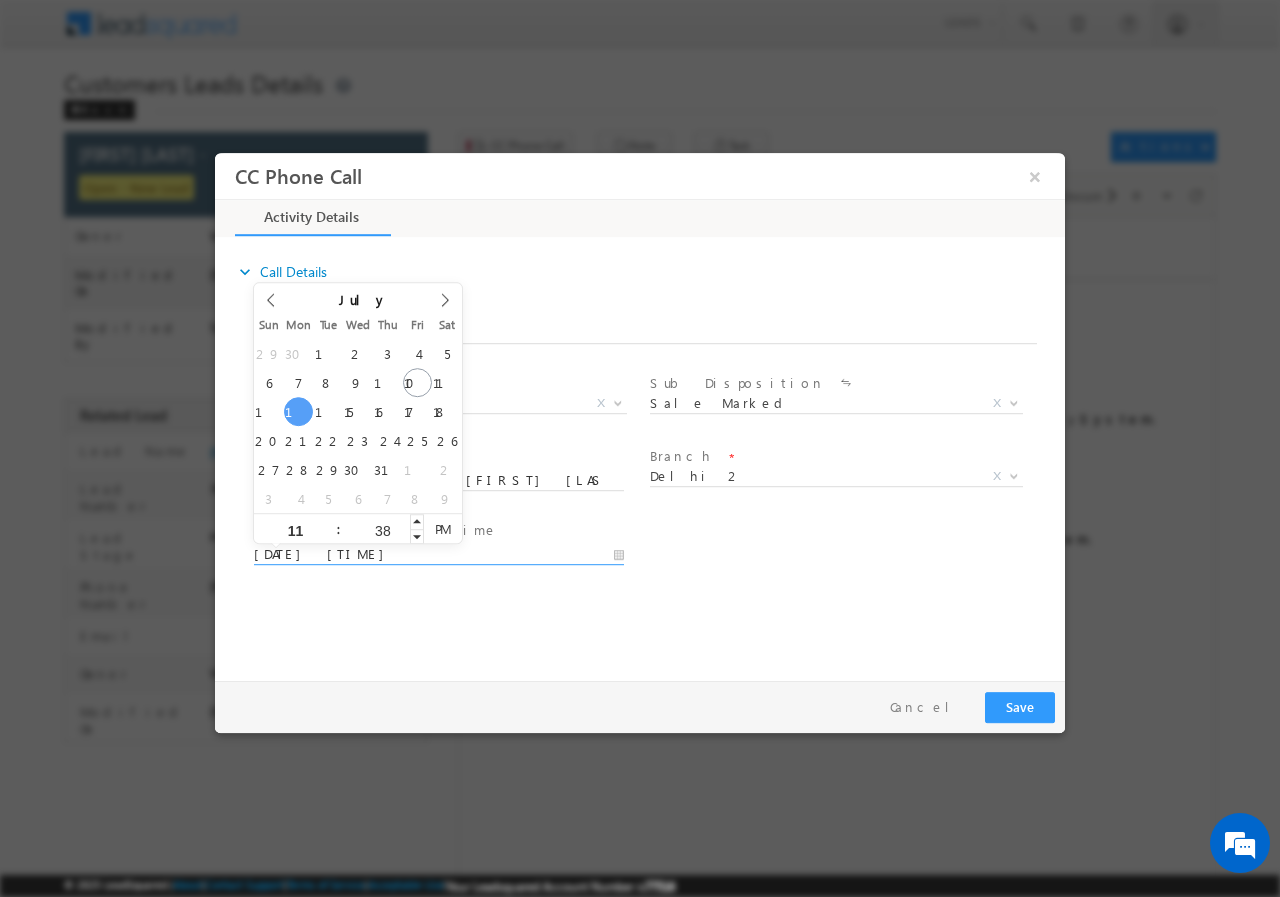 type on "11" 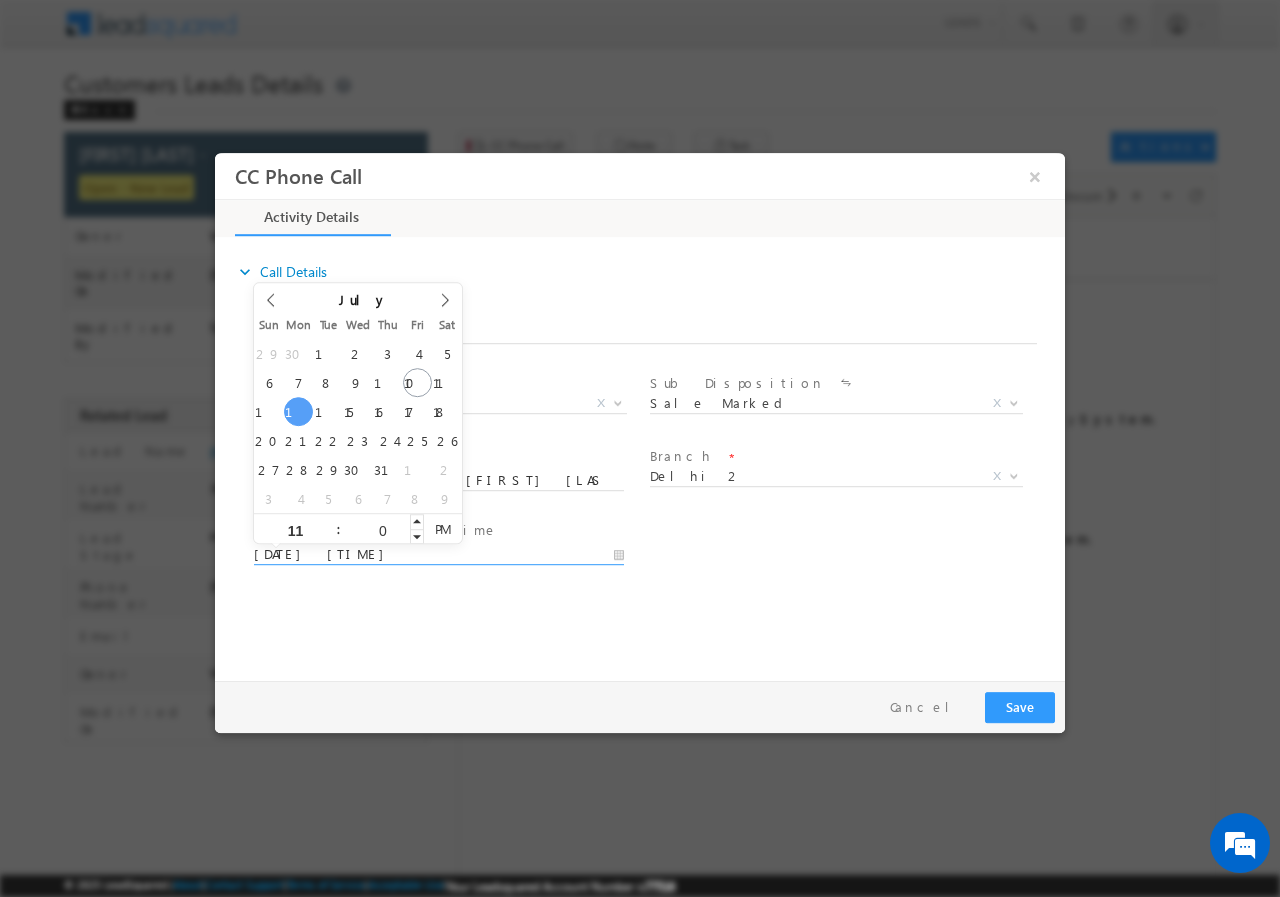 type on "00" 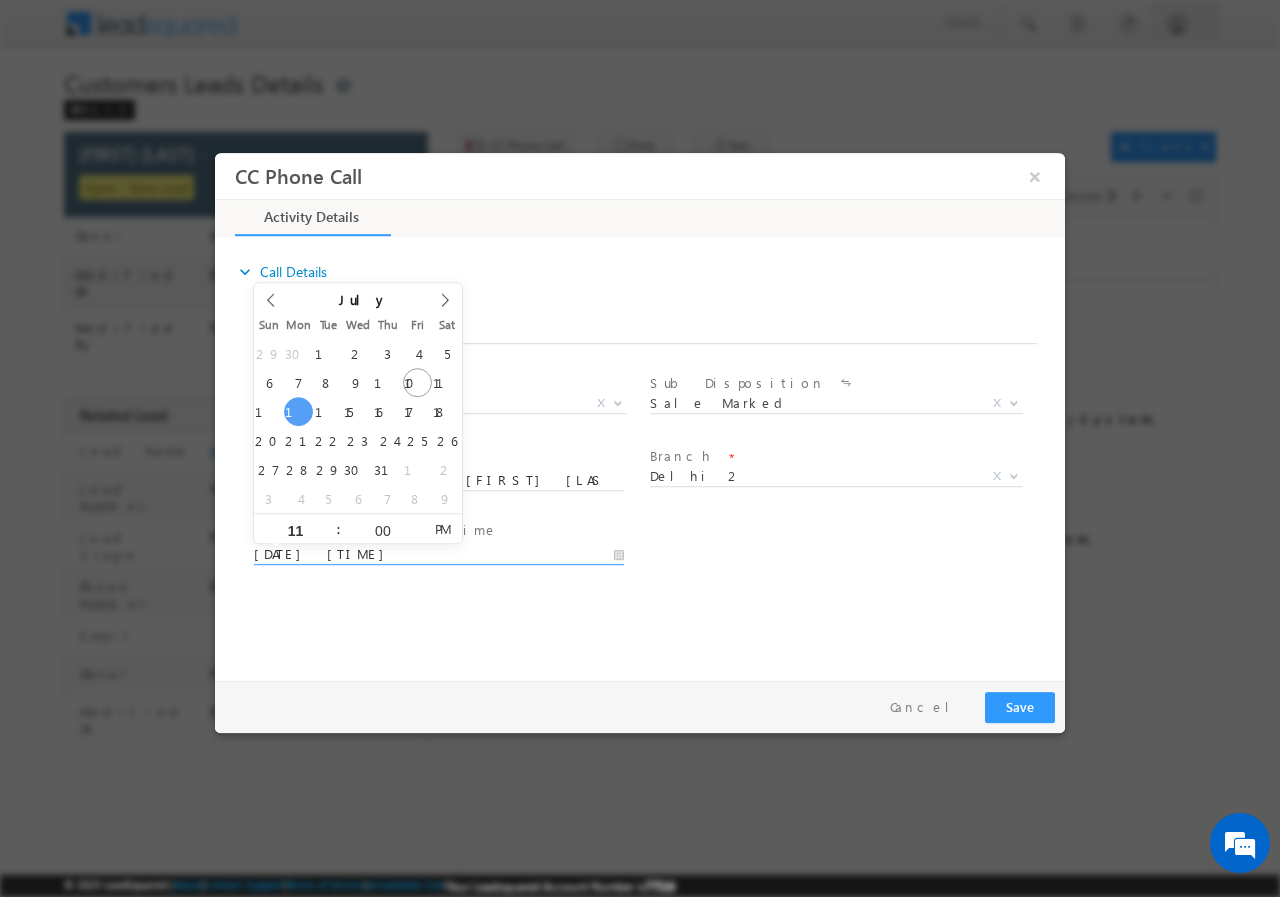 type on "07/14/2025 11:00 AM" 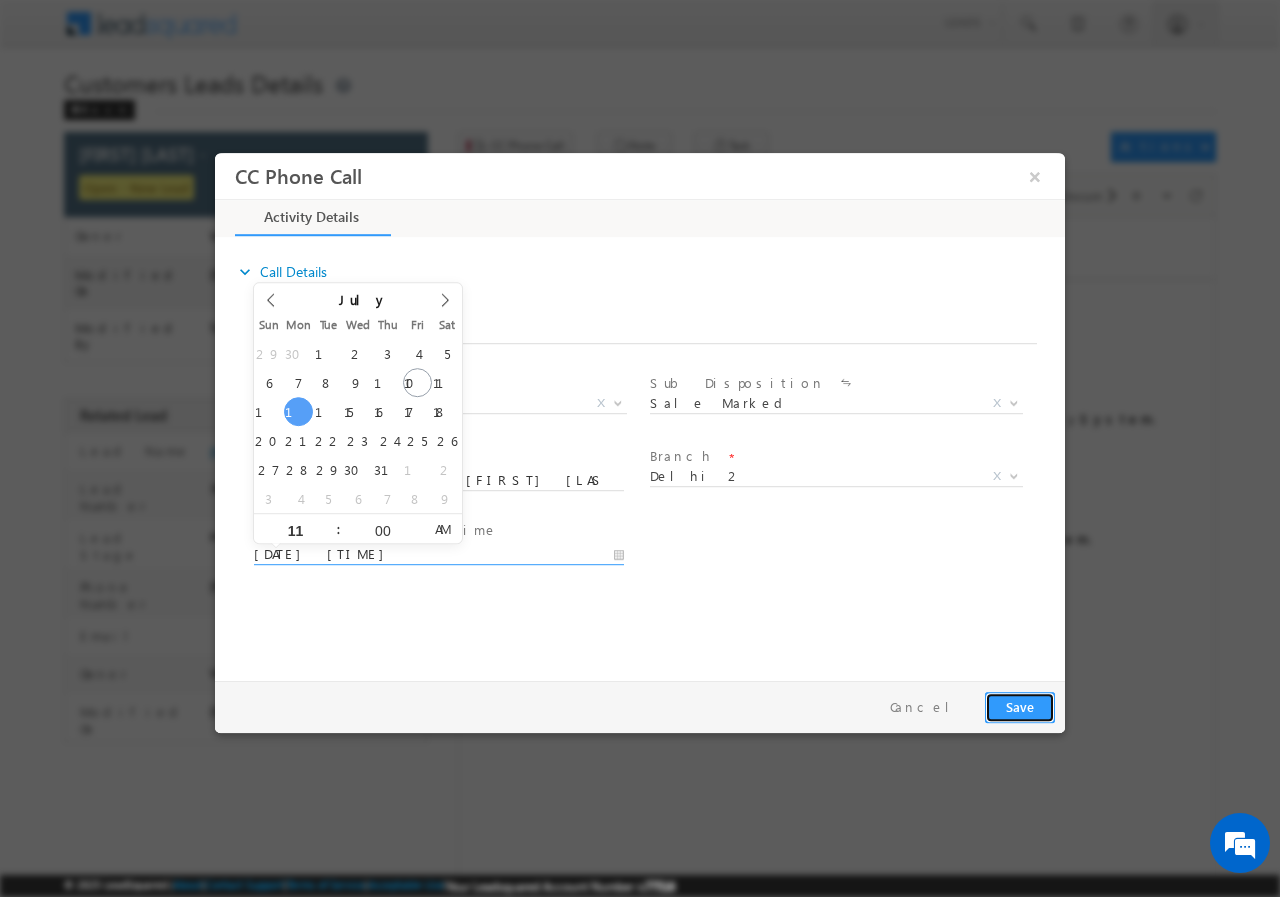 click on "Save" at bounding box center (1020, 706) 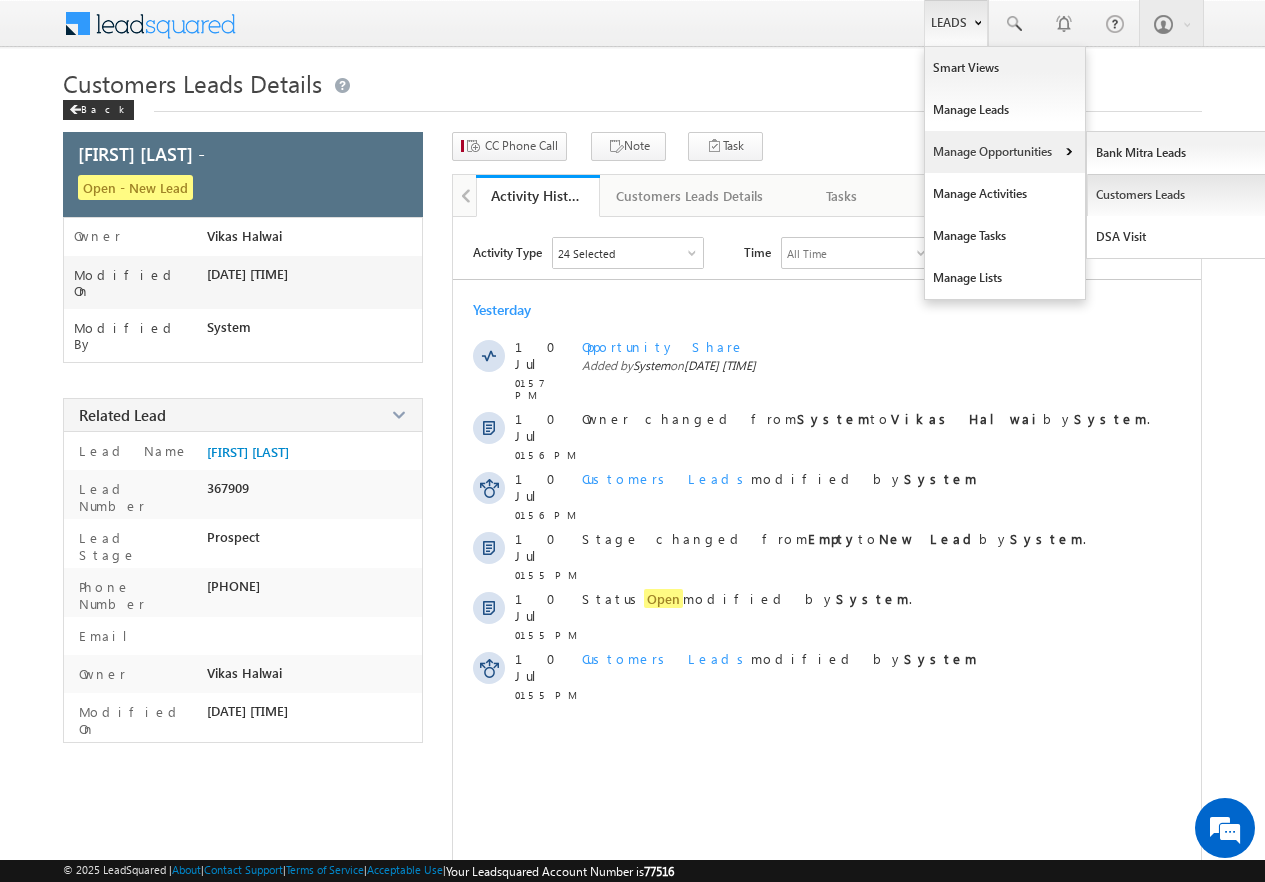 click on "Customers Leads" at bounding box center (1178, 195) 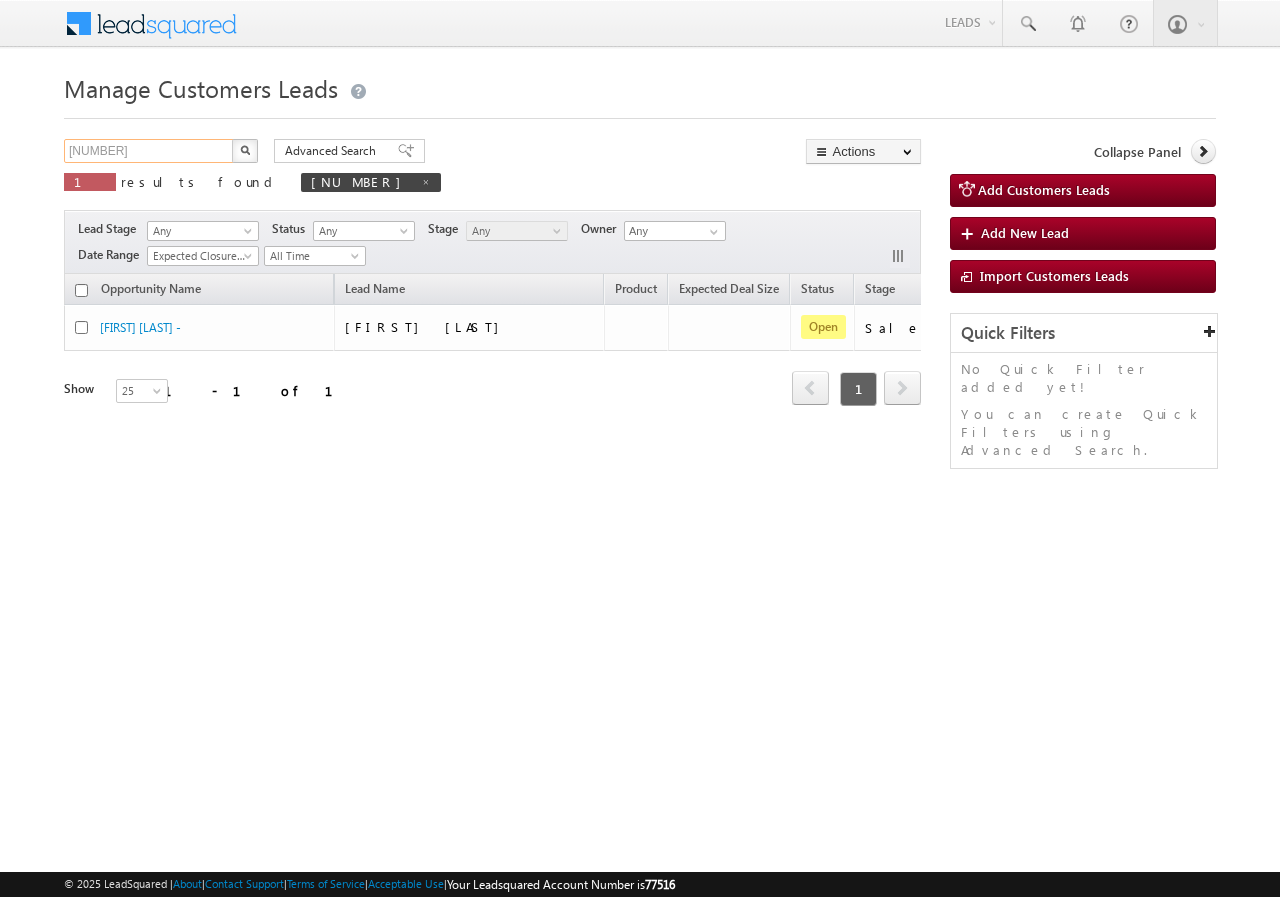 click on "[NUMBER]" at bounding box center [149, 151] 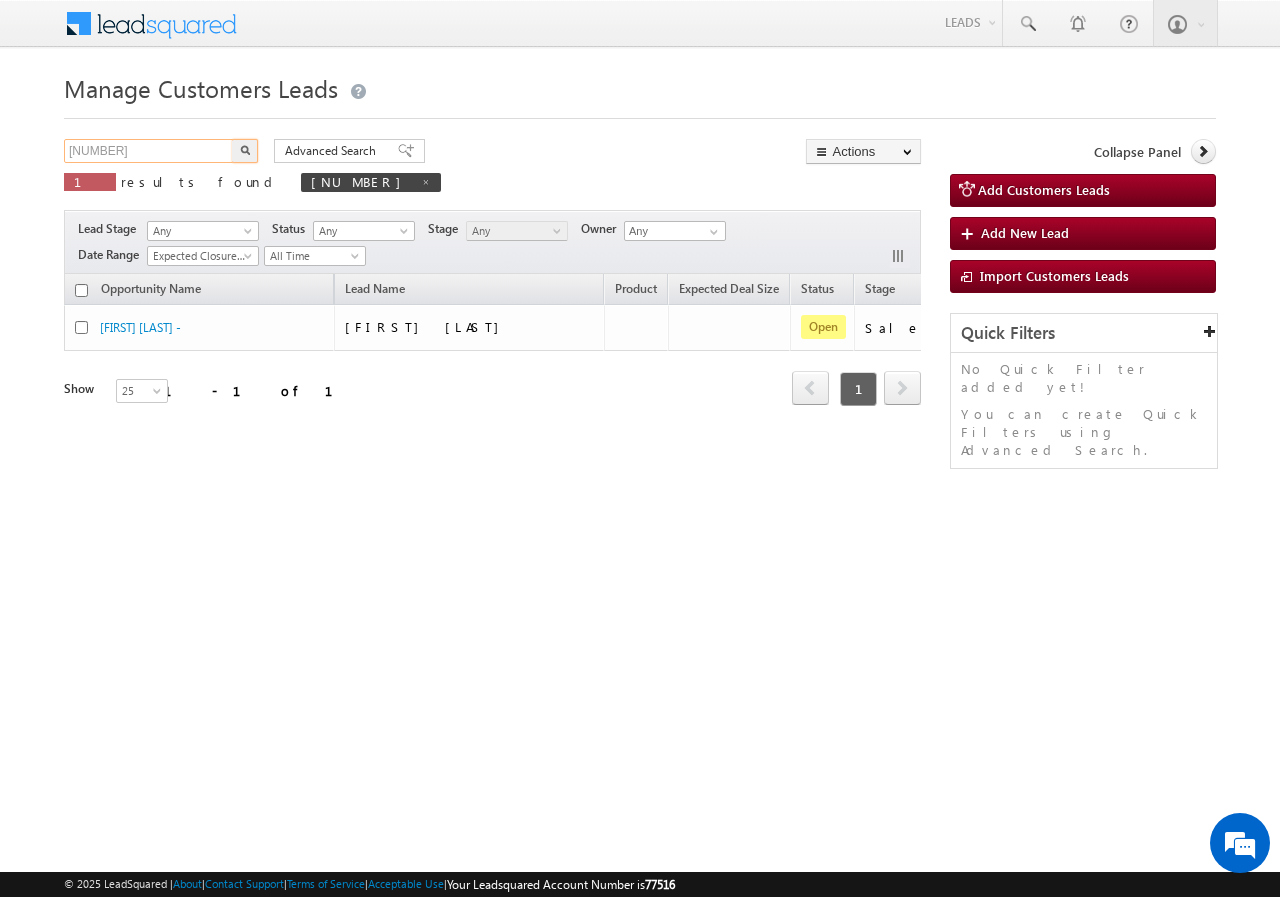 paste on "[NUMBER]" 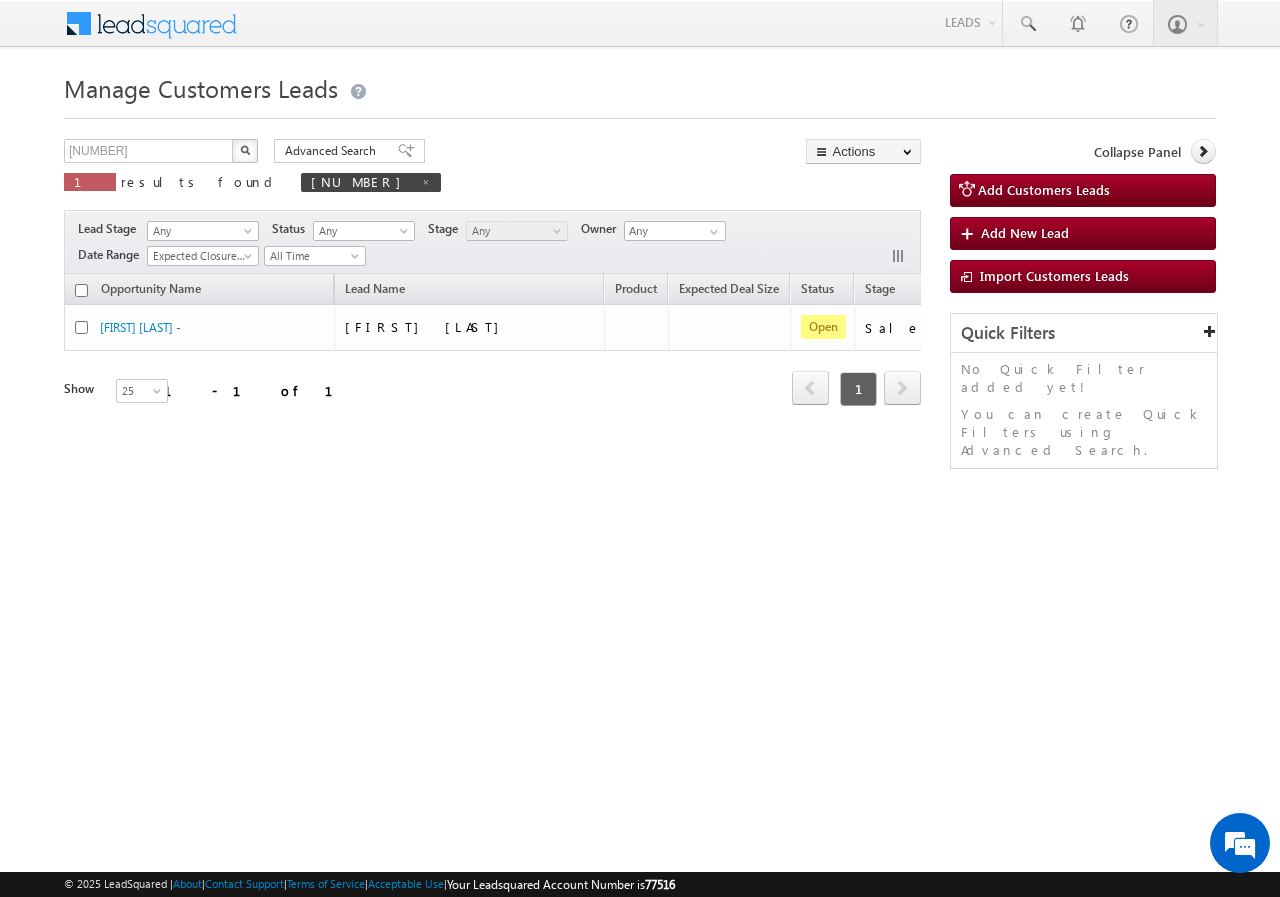 click at bounding box center [245, 151] 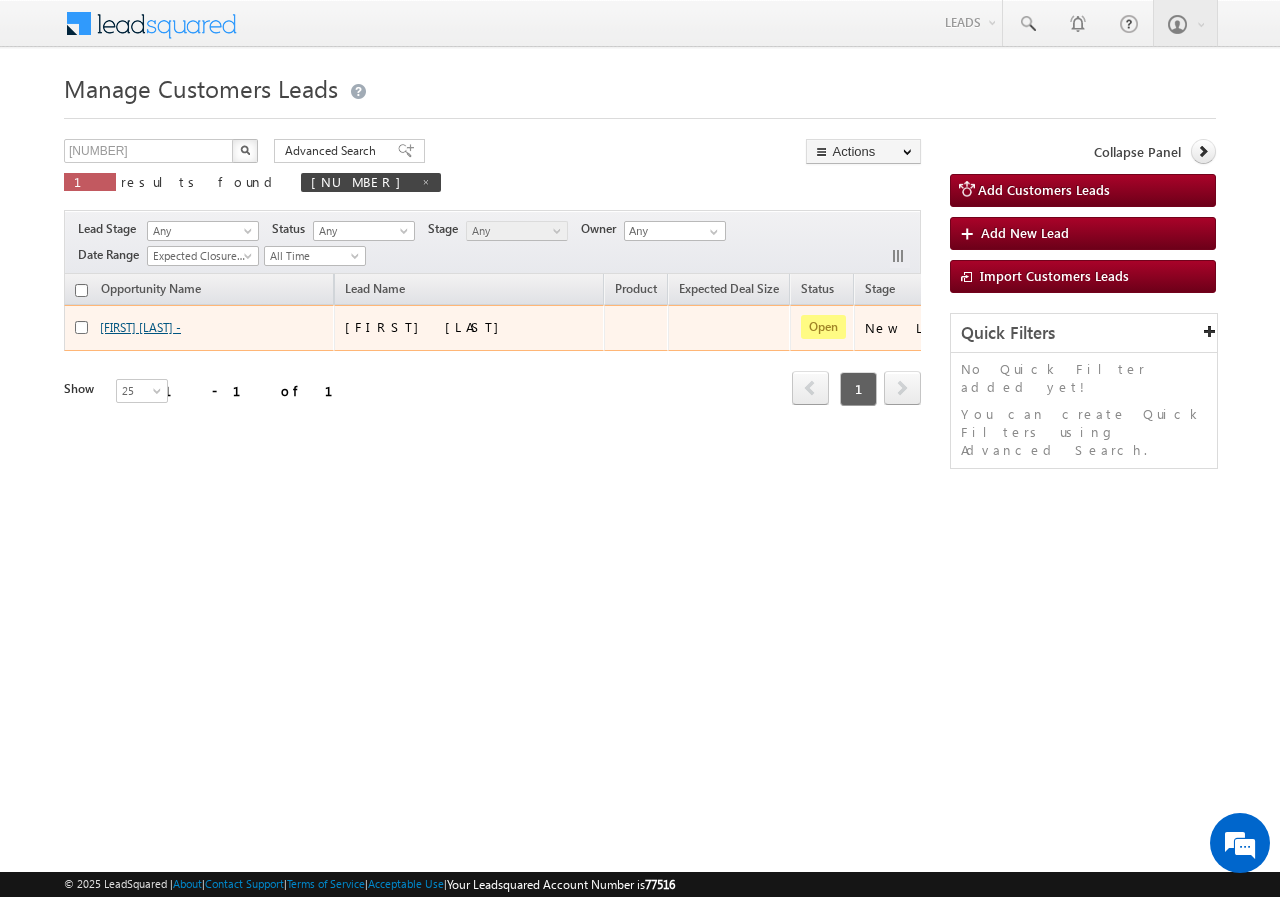 scroll, scrollTop: 0, scrollLeft: 0, axis: both 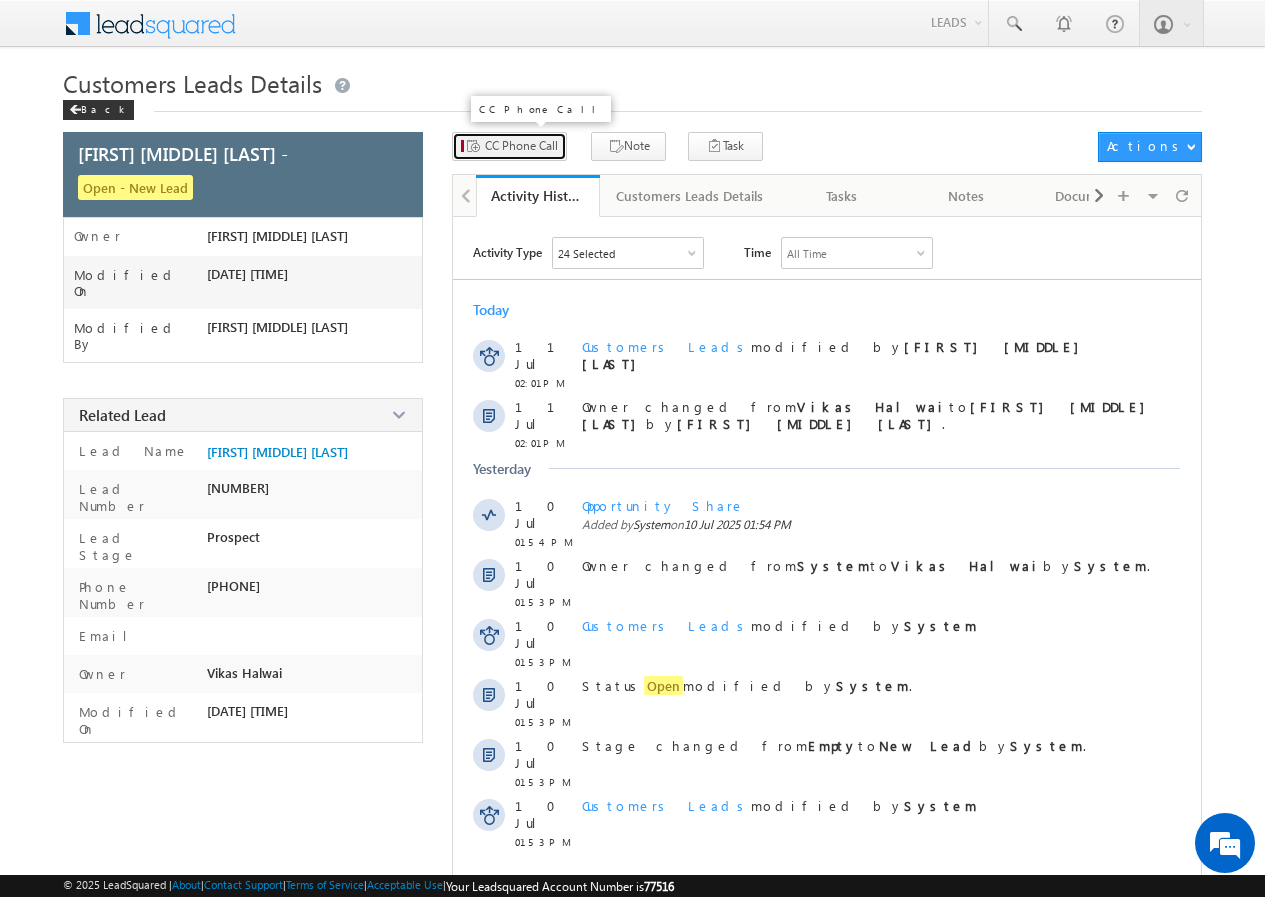 click on "CC Phone Call" at bounding box center [521, 146] 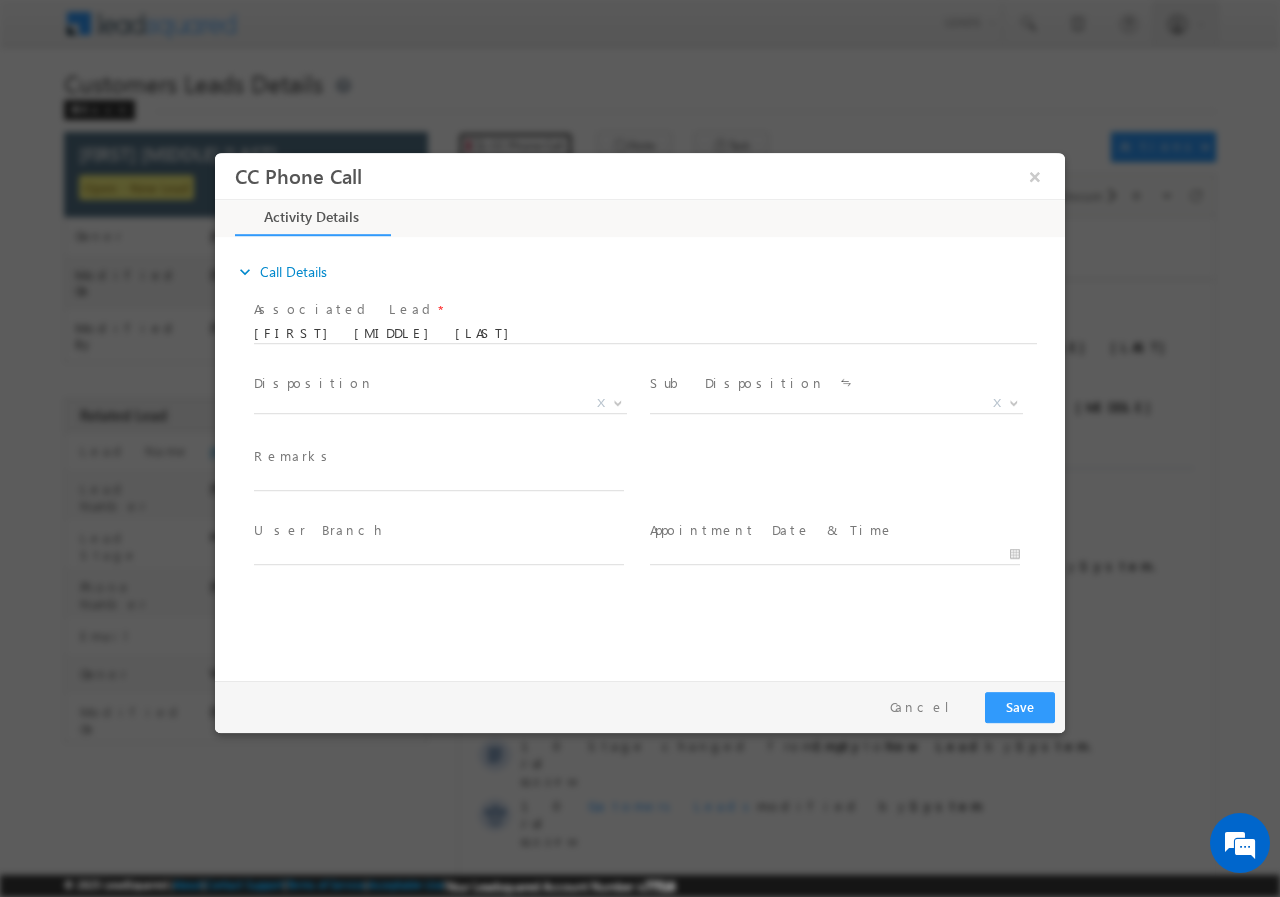 scroll, scrollTop: 0, scrollLeft: 0, axis: both 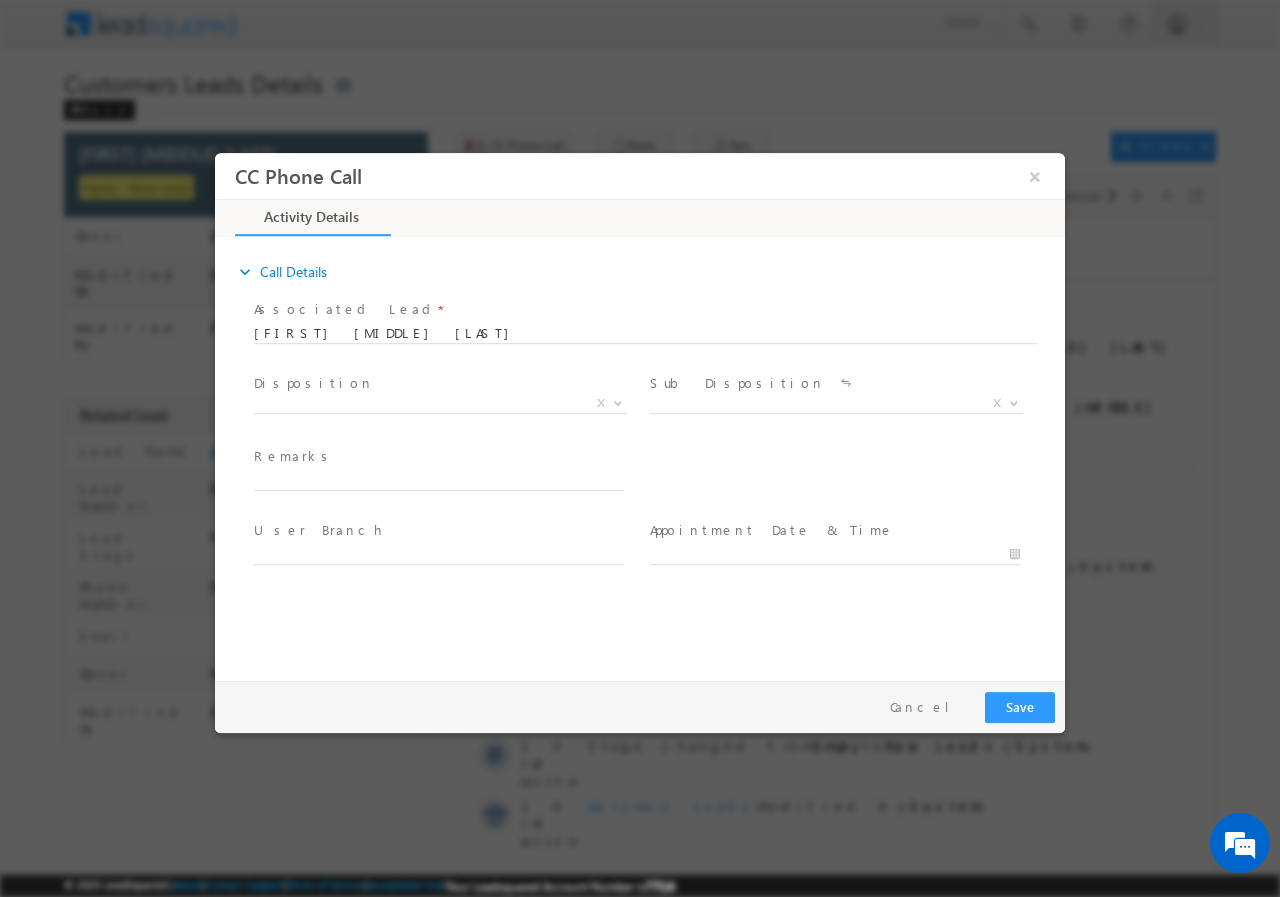 click at bounding box center [448, 554] 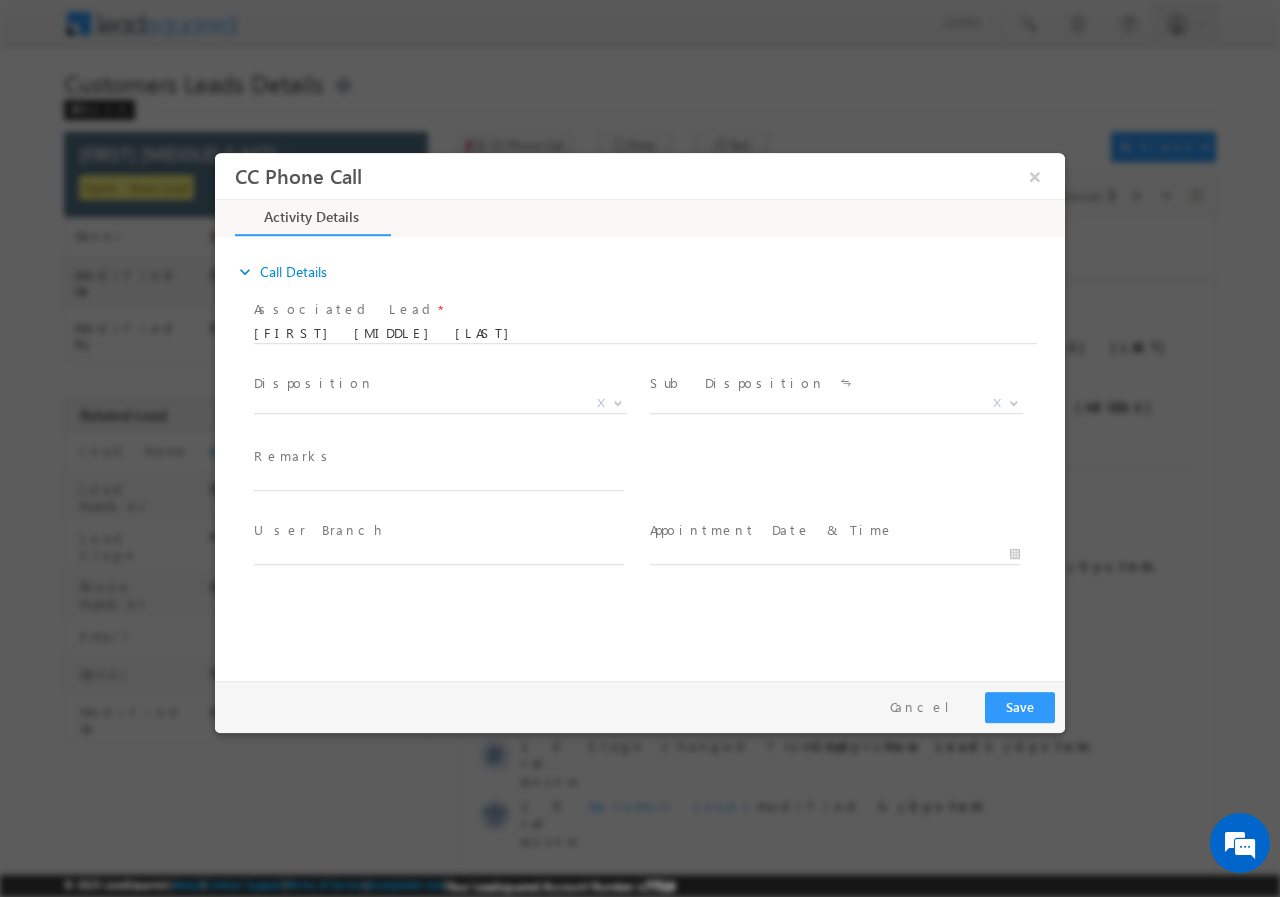 click on "Qualified
Open
Contacted
Language Barrier
Closed Lead
Not Eligible
X" at bounding box center [448, 406] 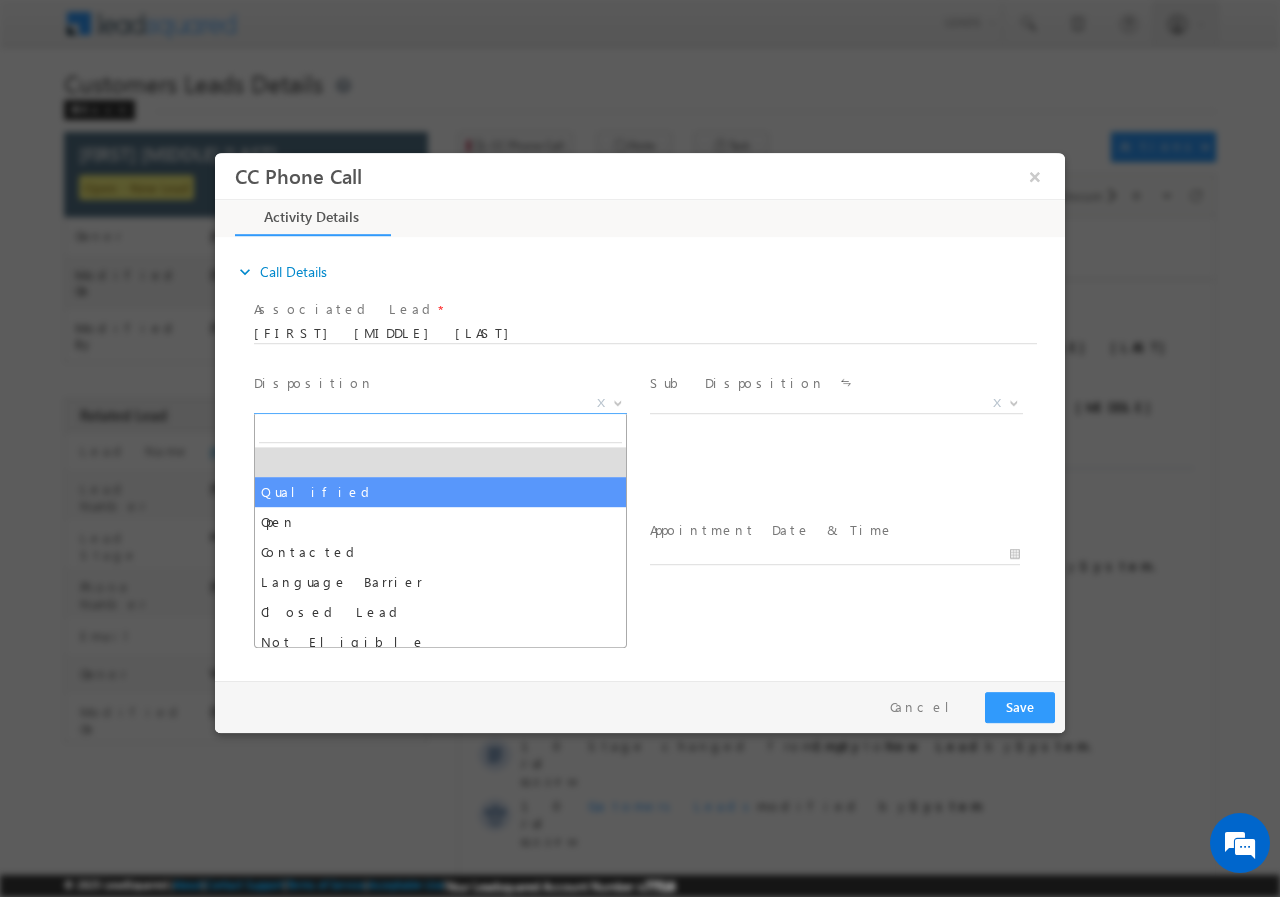 select on "Qualified" 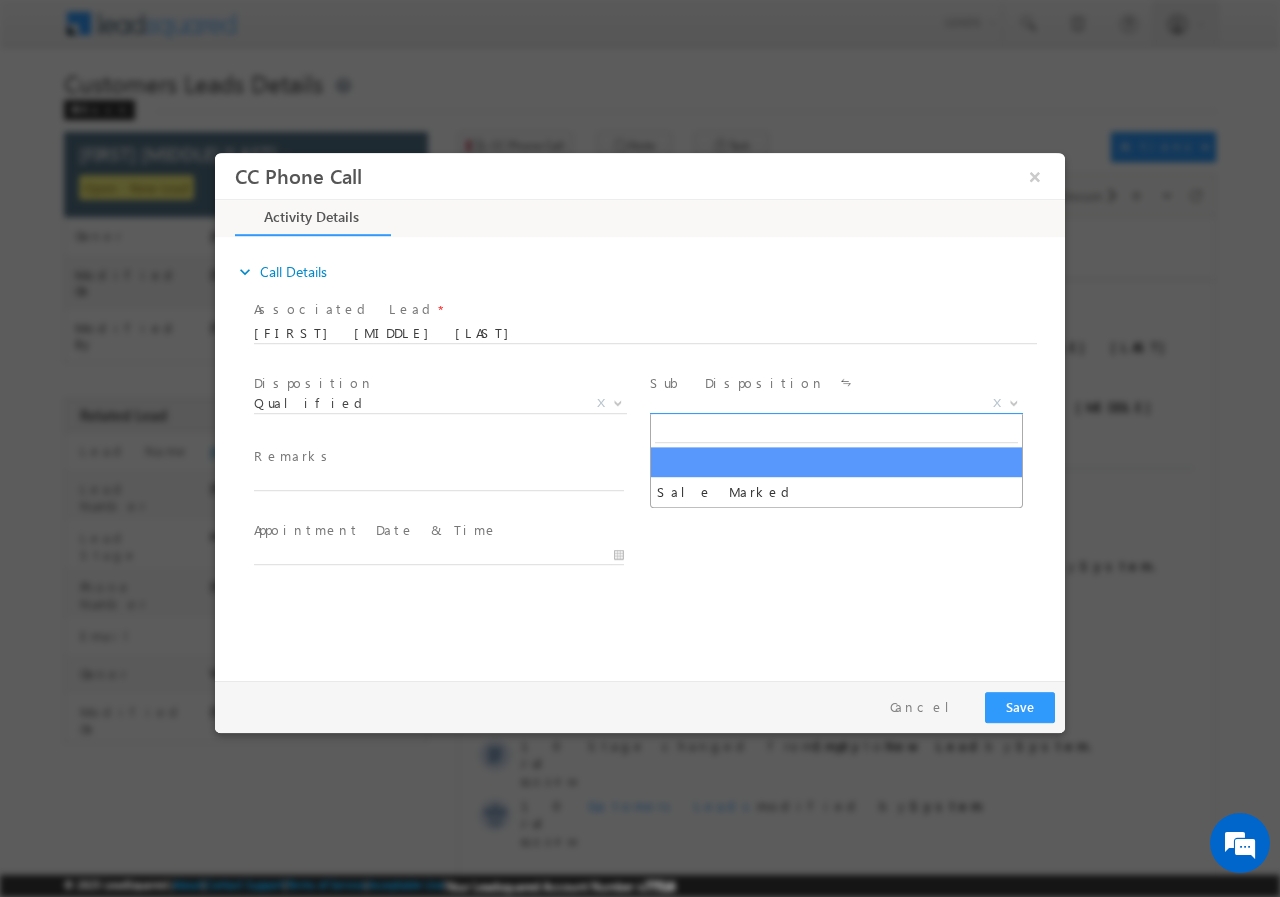 click on "X" at bounding box center [836, 403] 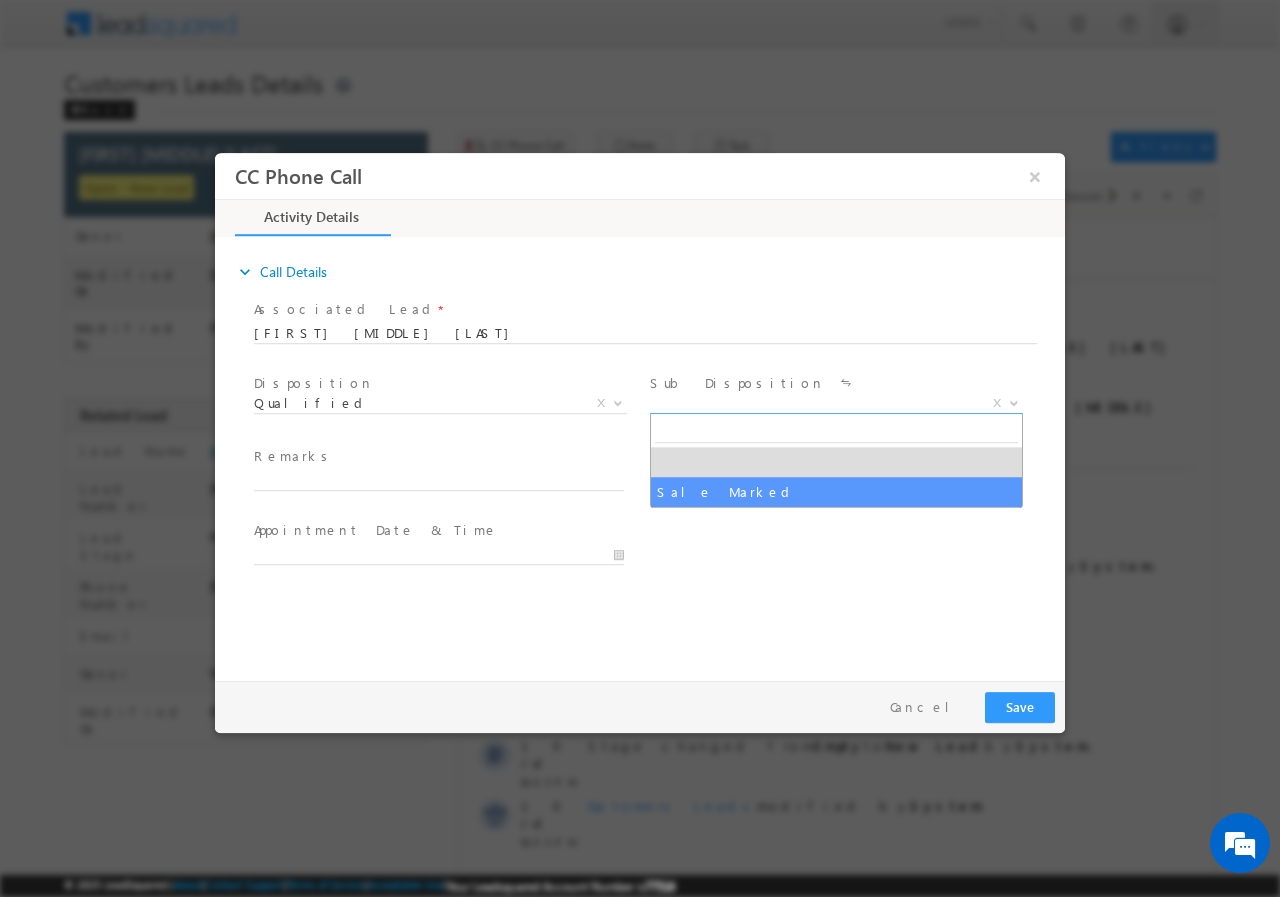 select on "Sale Marked" 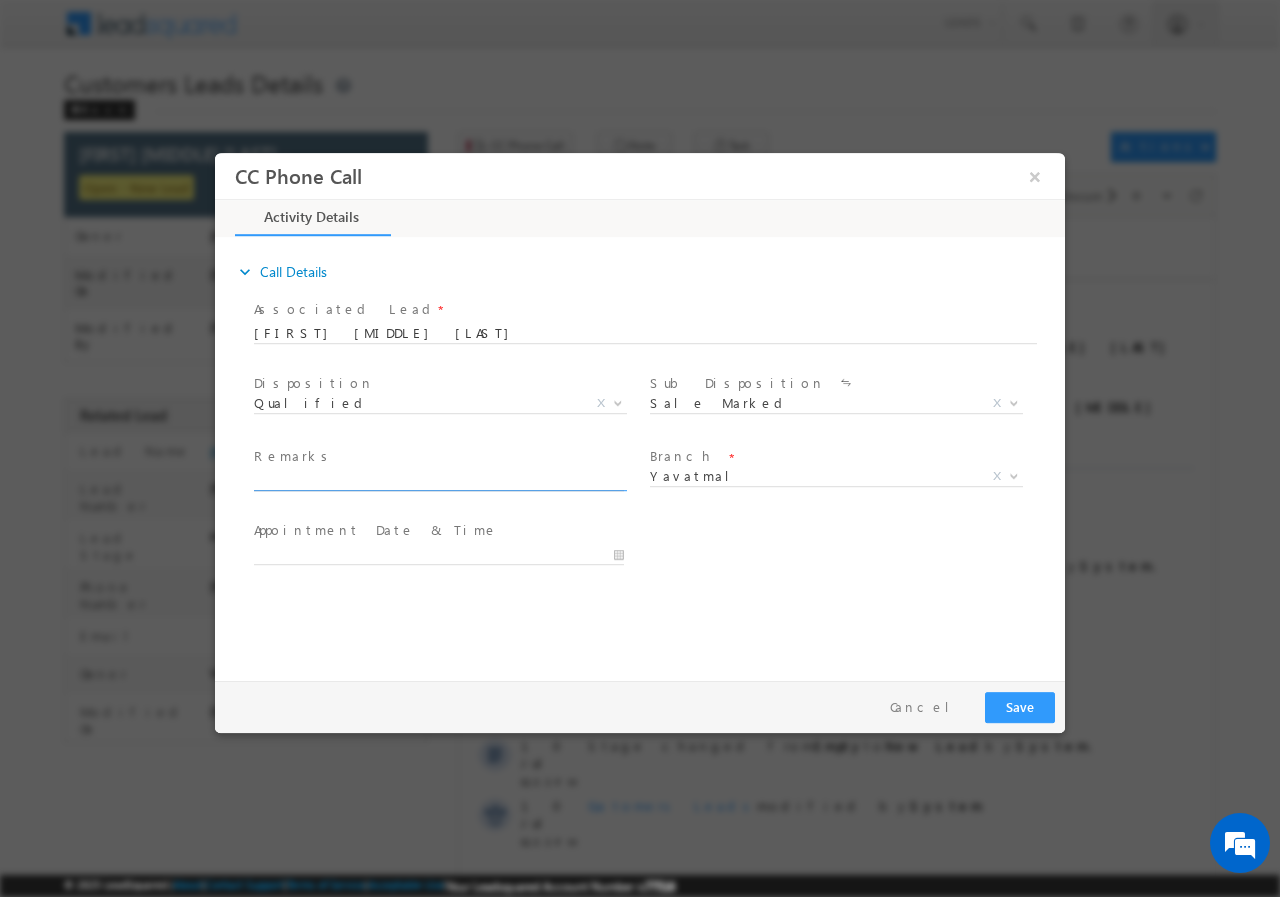click at bounding box center (439, 480) 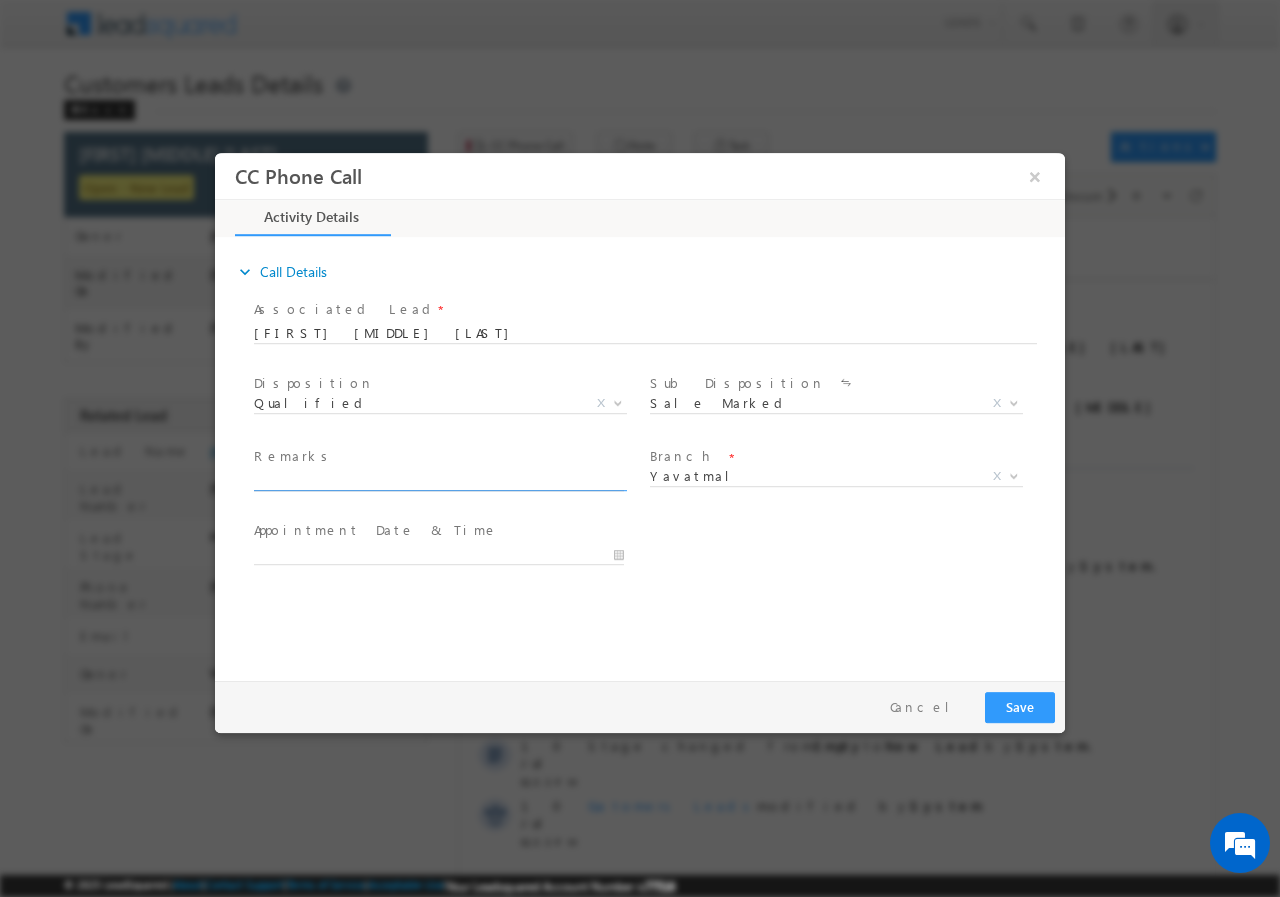 paste on "[NUMBER] / NAME - [FIRST] [MIDDLE] [LAST] / CONTRUCTION / REGISTRY / GRAM PANCHAYAT / 800 SQ FT / FATHER : AGE : 52 / BUSINESS : K C CENTER / 2 YRS / INCOME 30K / ADD - NEAR SHEVALAL MAHARAJ MANDIR" 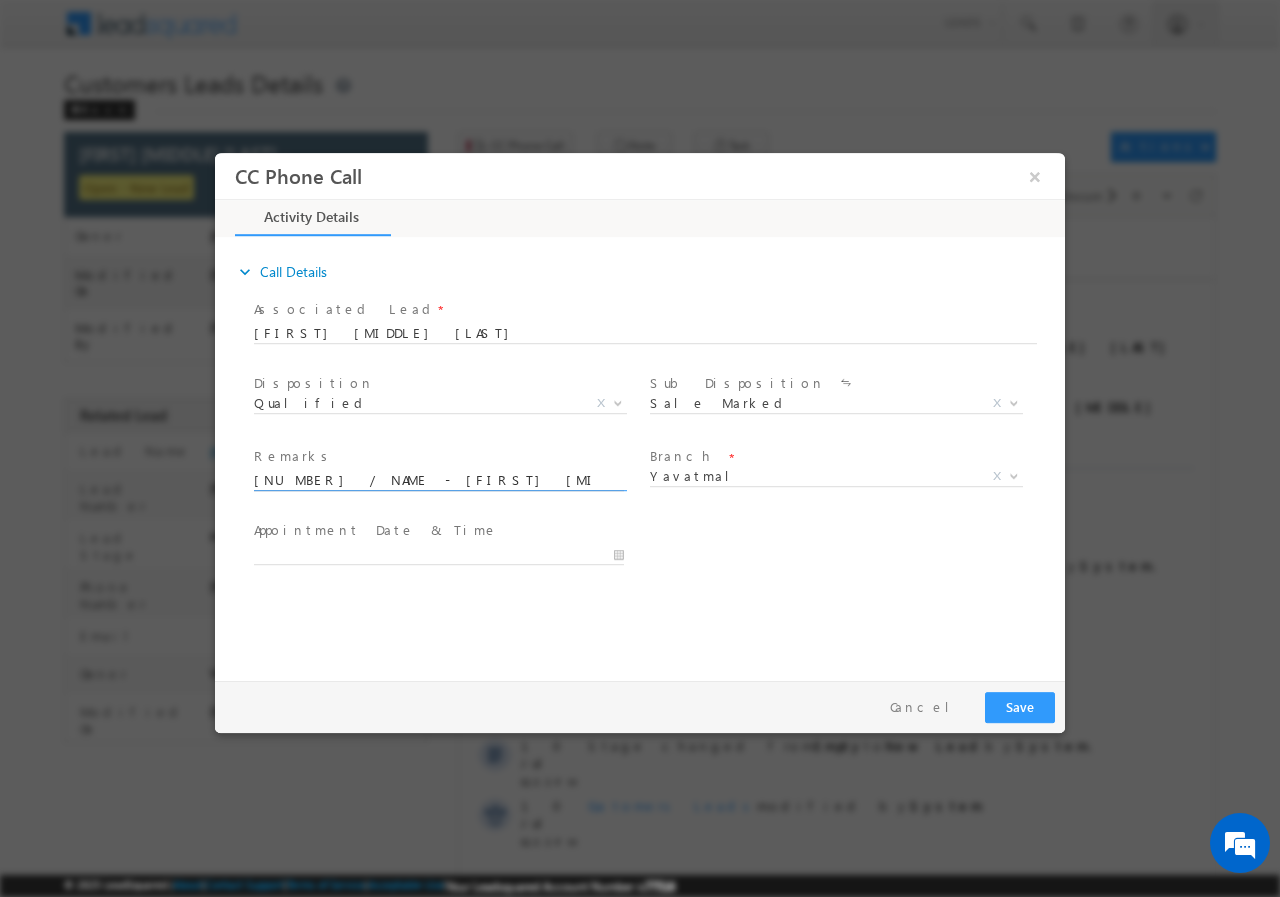 scroll, scrollTop: 0, scrollLeft: 948, axis: horizontal 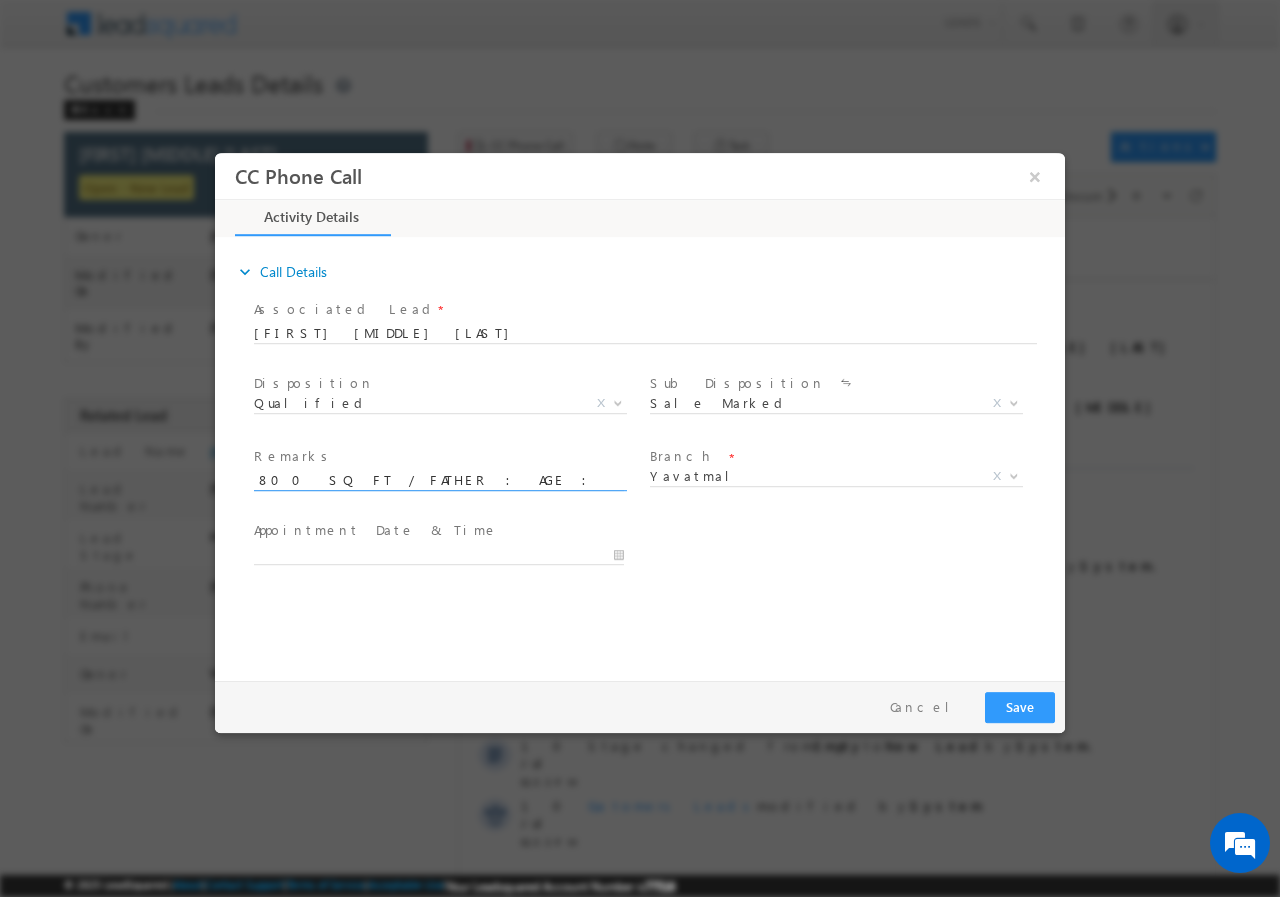 type on "[NUMBER] / NAME - [FIRST] [MIDDLE] [LAST] / CONTRUCTION / REGISTRY / GRAM PANCHAYAT / 800 SQ FT / FATHER : AGE : 52 / BUSINESS : K C CENTER / 2 YRS / INCOME 30K / ADD - NEAR SHEVALAL MAHARAJ MANDIR" 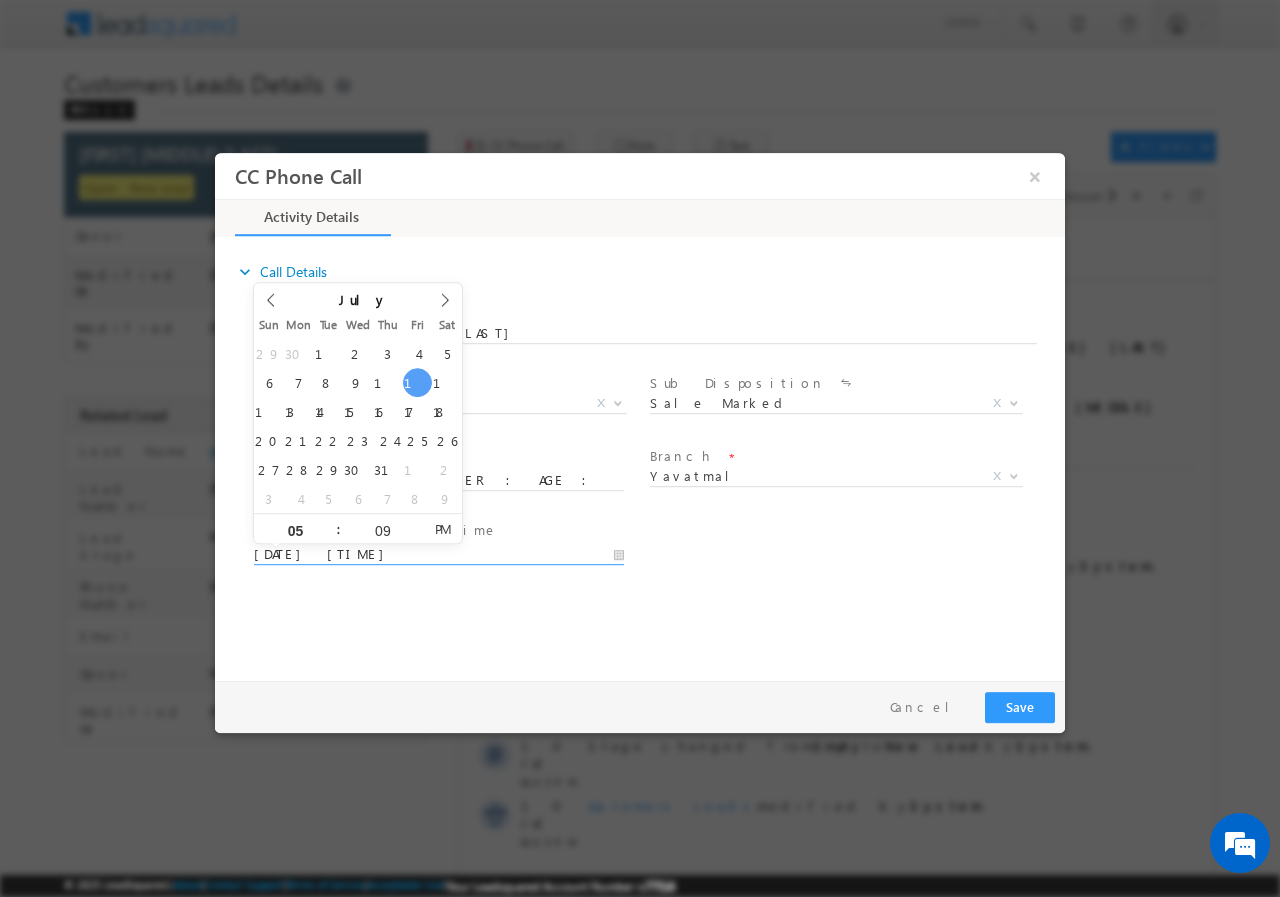 click on "[DATE] [TIME]" at bounding box center [439, 554] 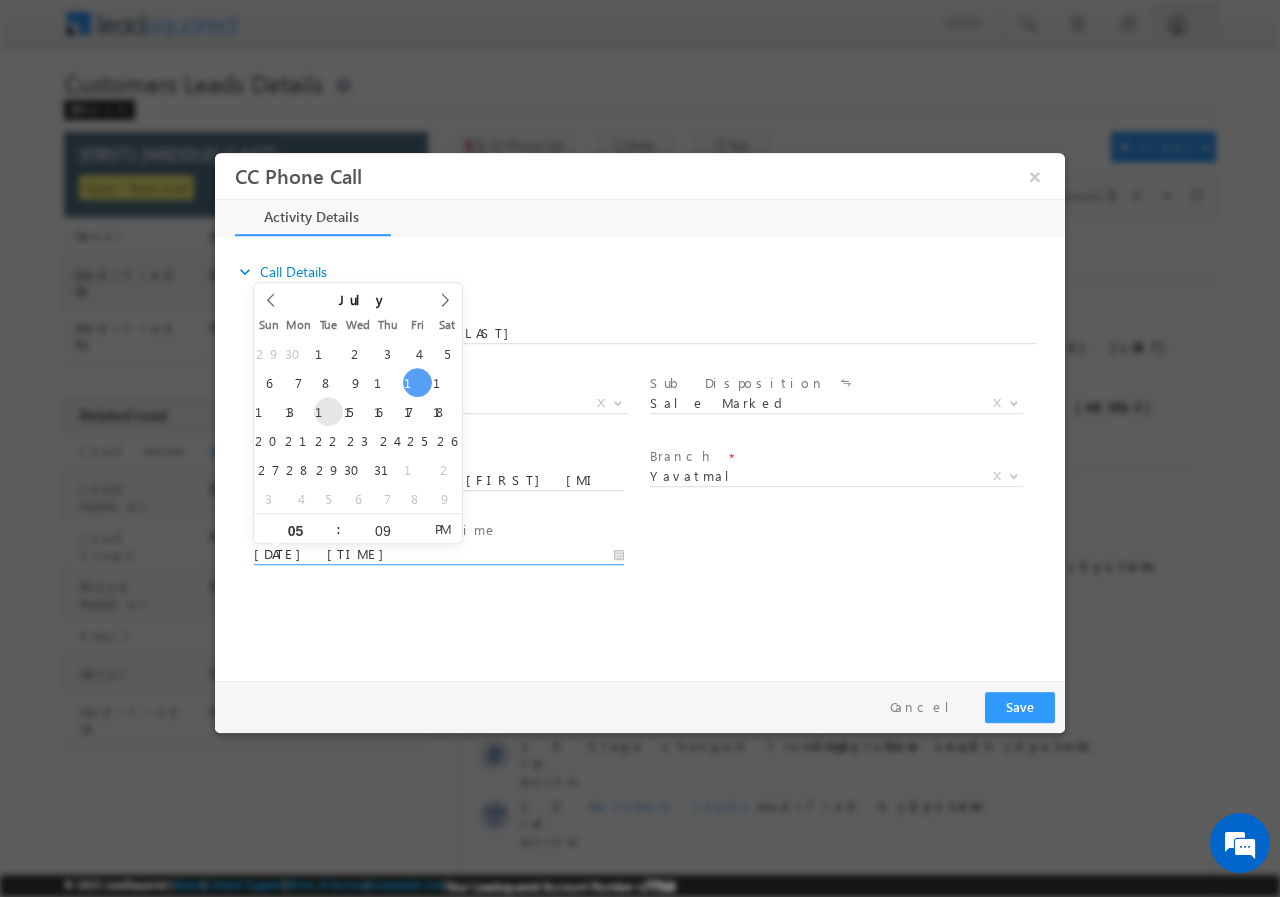 type on "[DATE] [TIME]" 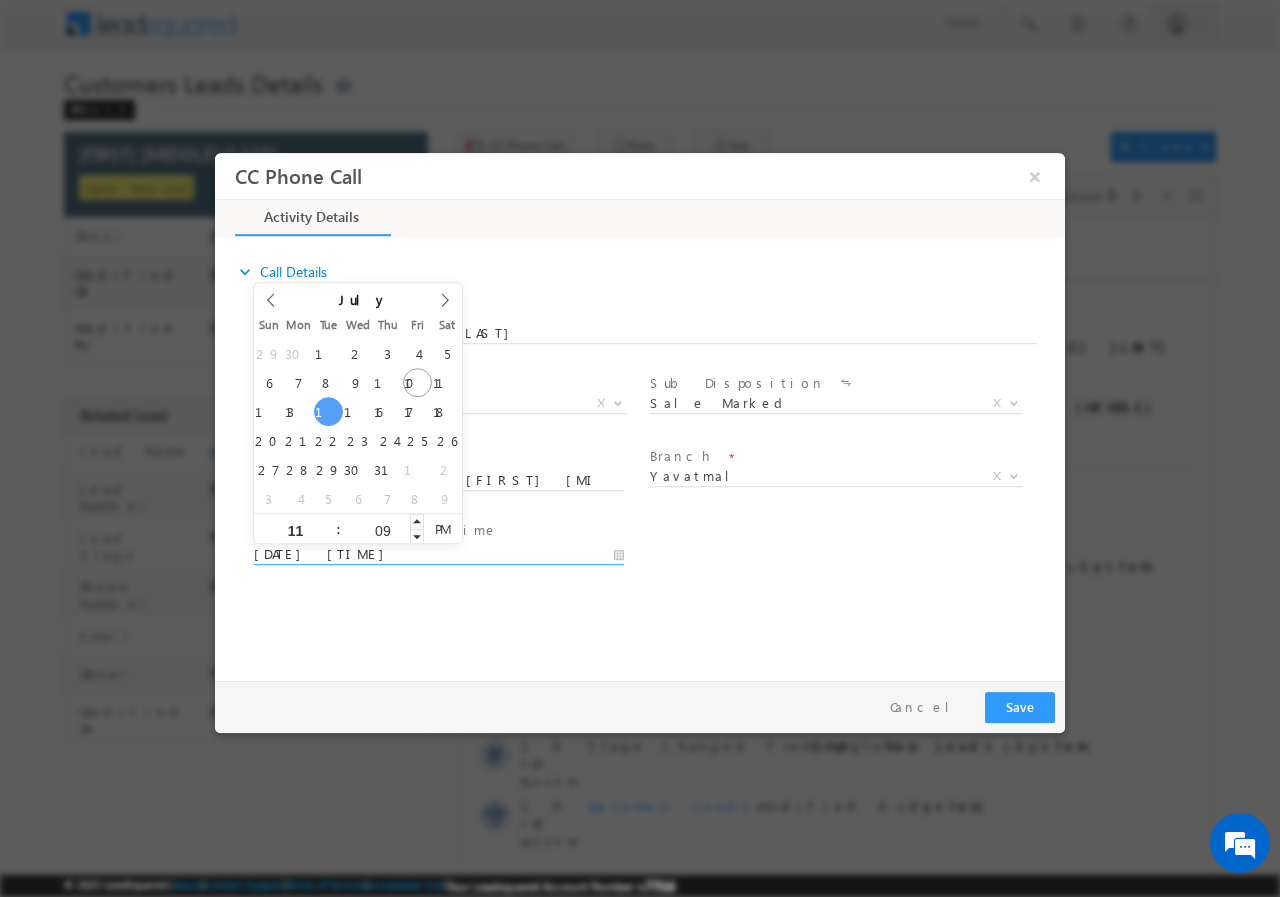 type on "11" 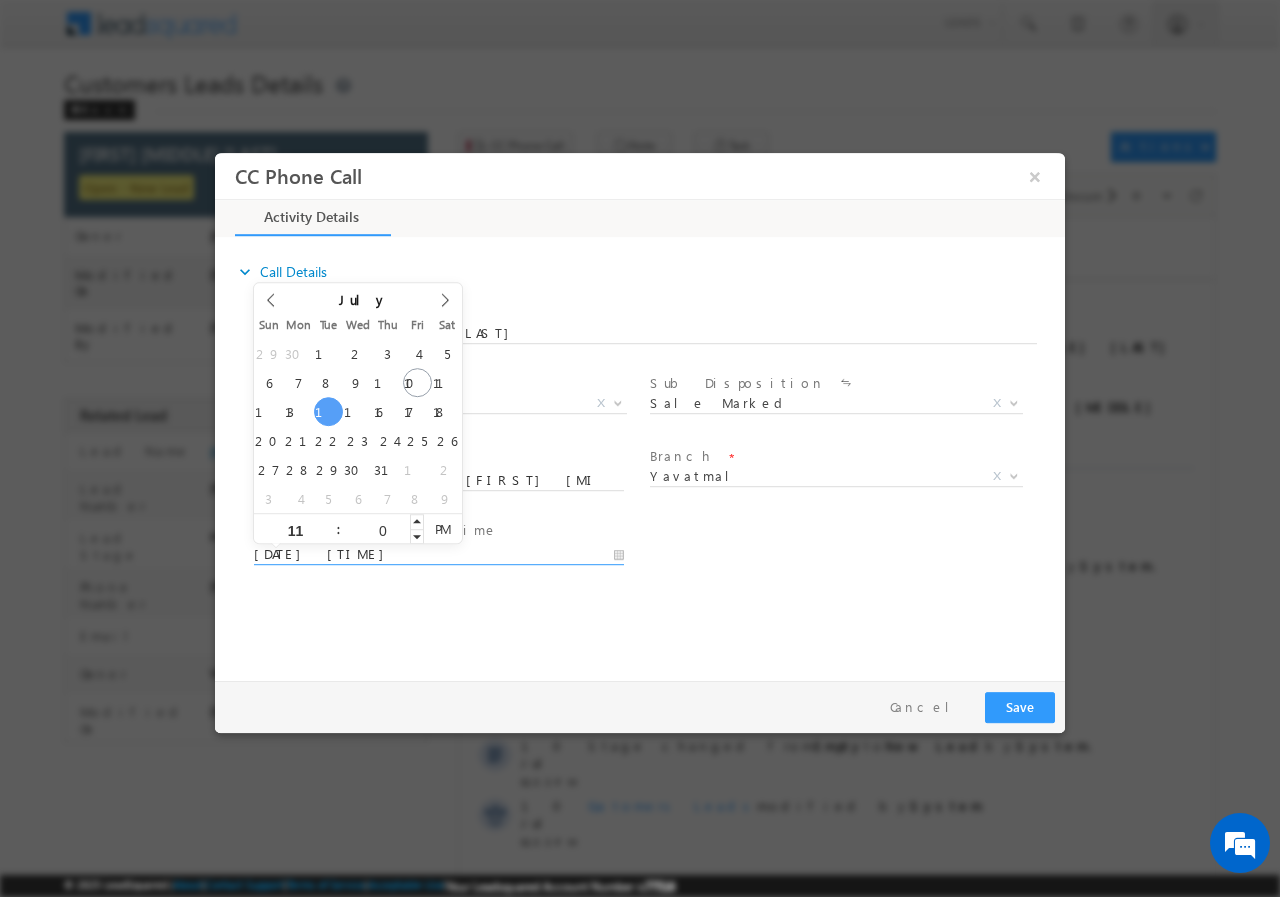 type on "00" 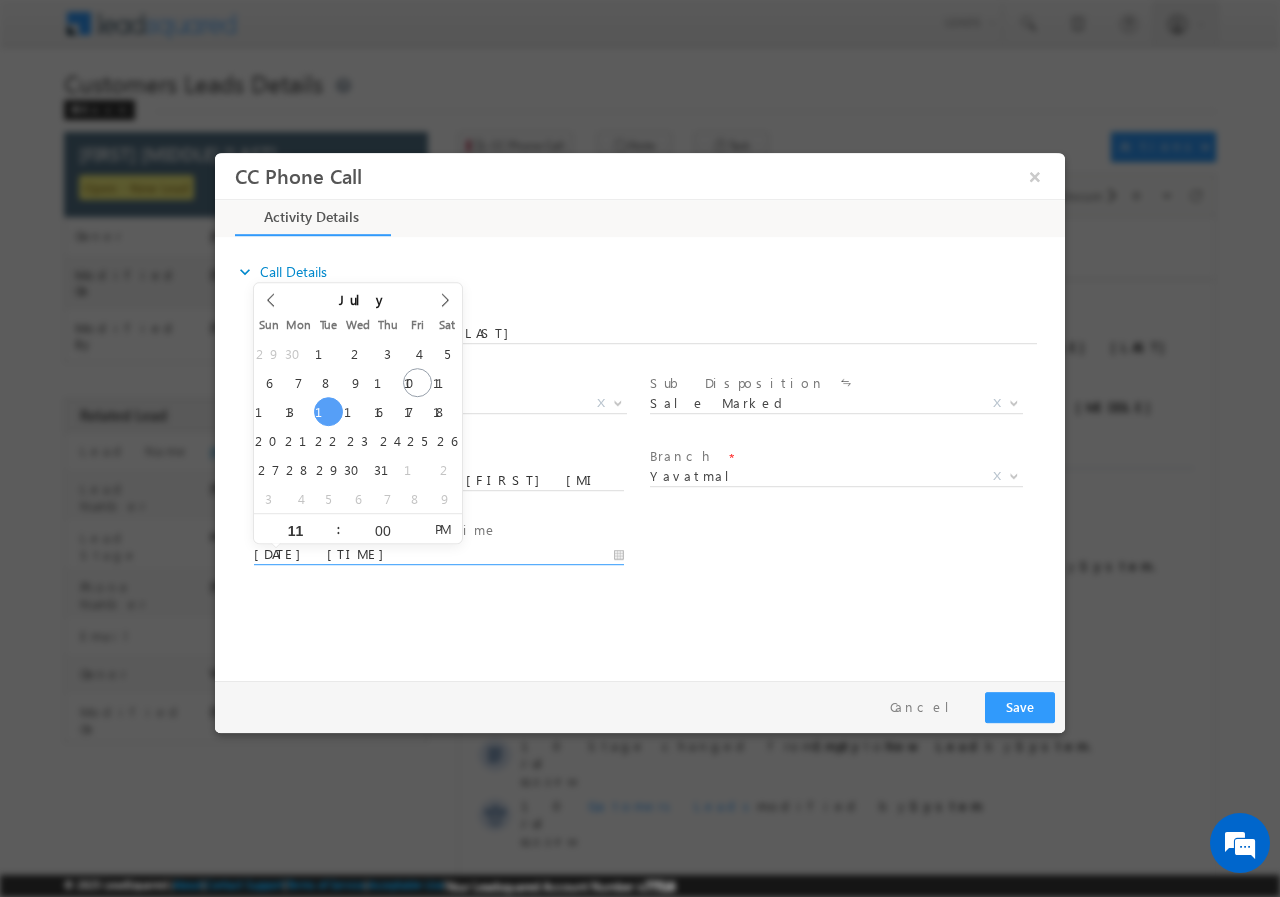 type on "[DATE] [TIME]" 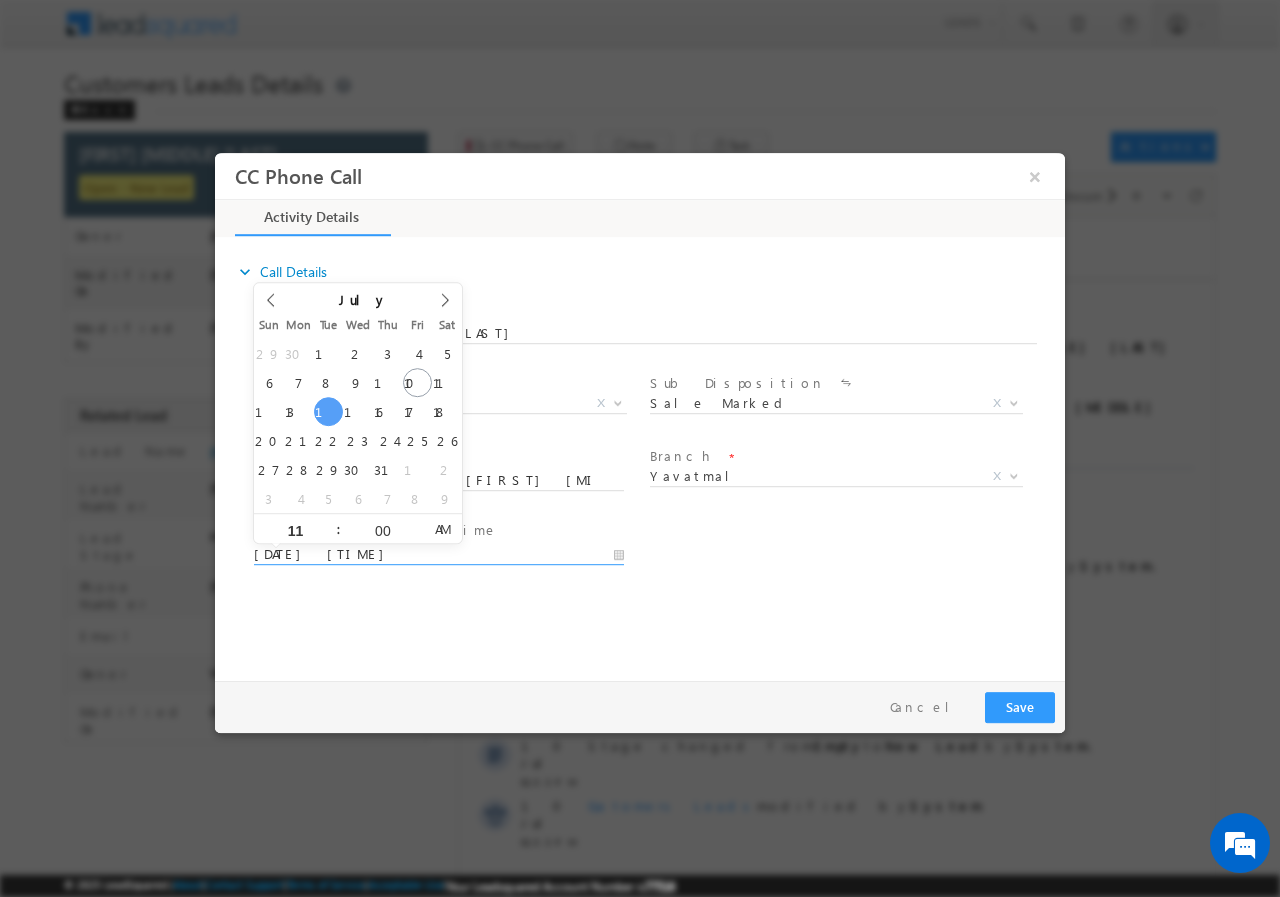 click on "AM" at bounding box center (442, 528) 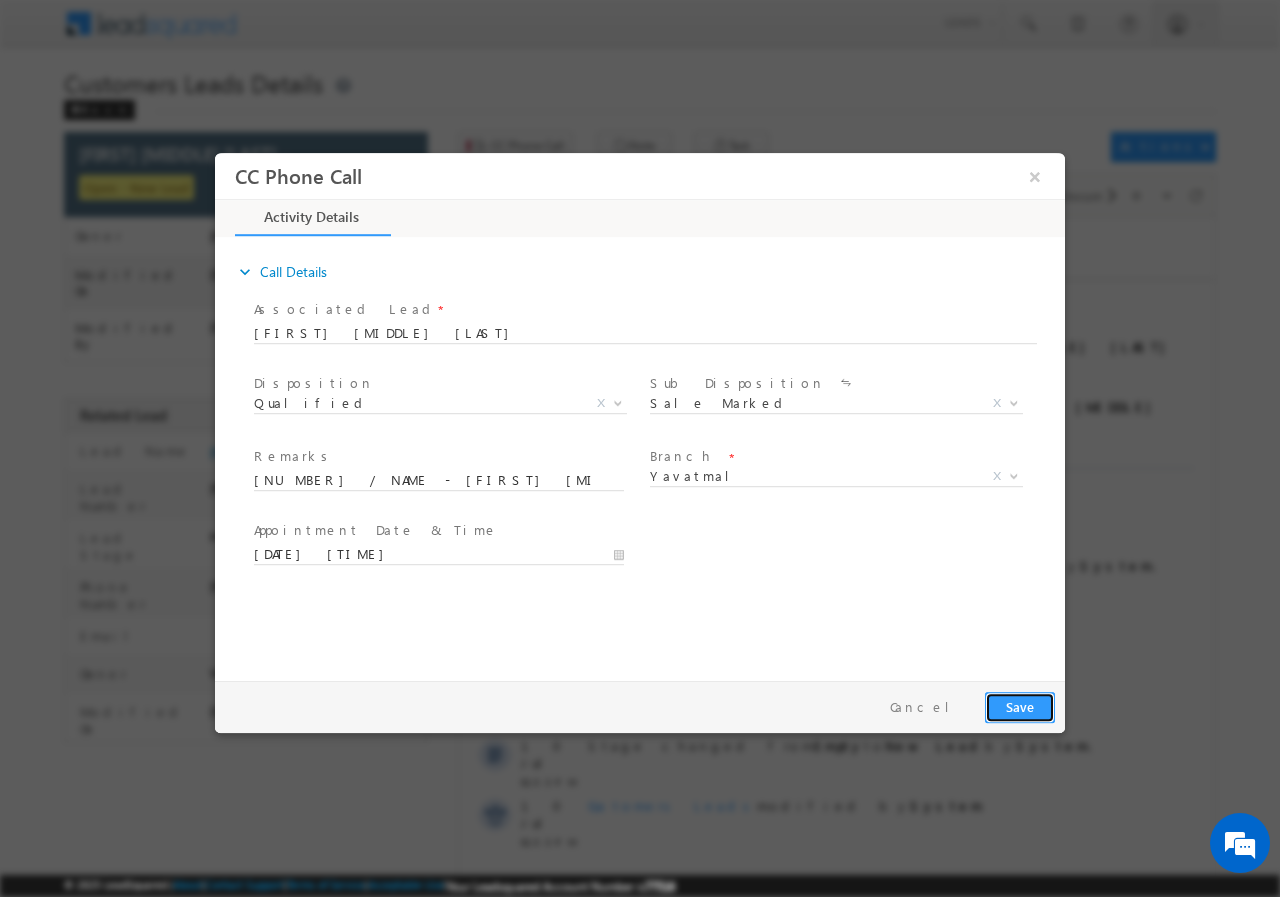 click on "Save" at bounding box center [1020, 706] 